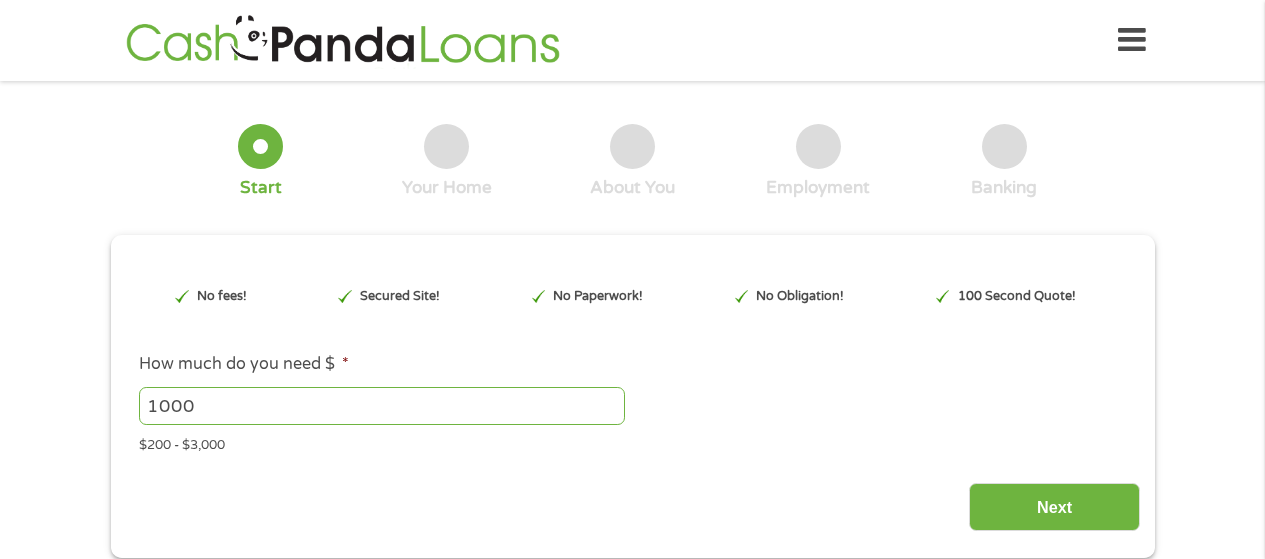scroll, scrollTop: 0, scrollLeft: 0, axis: both 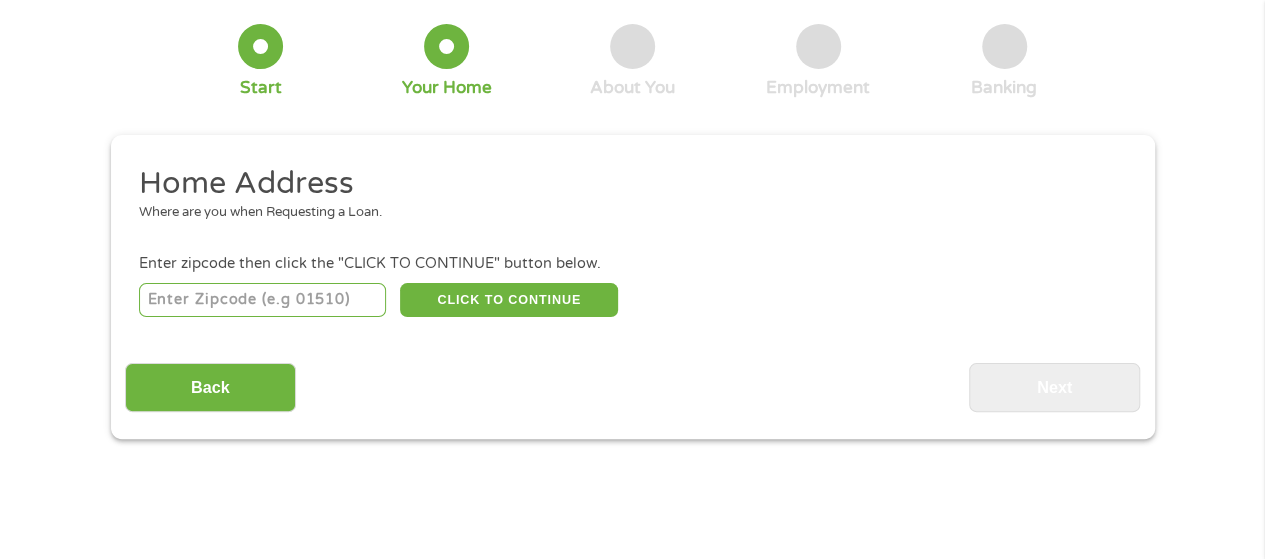 click at bounding box center (262, 300) 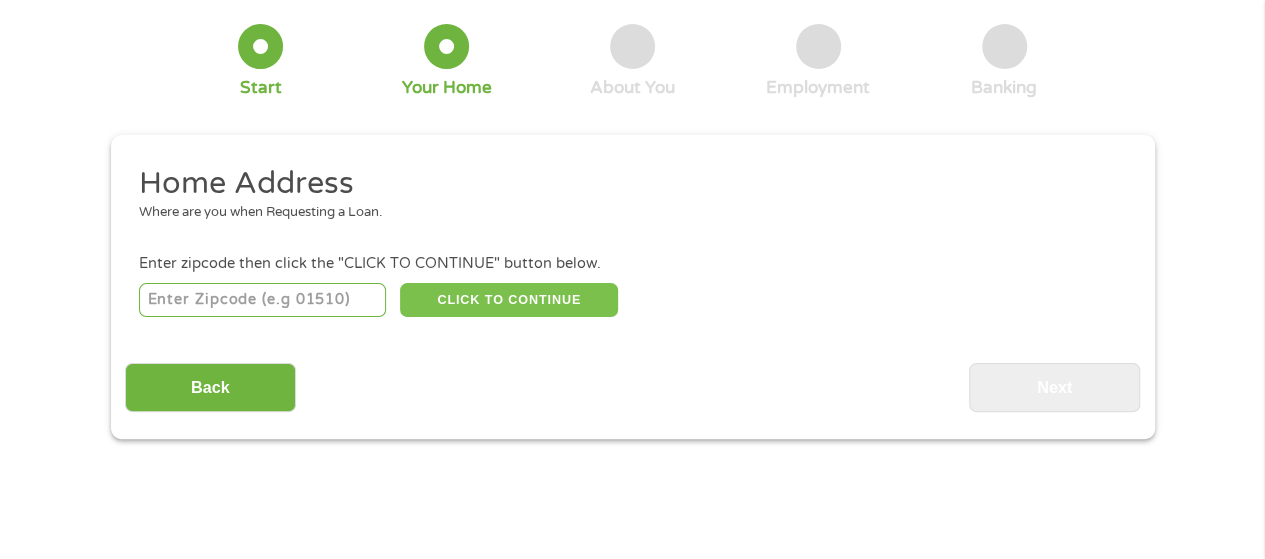 click on "CLICK TO CONTINUE" at bounding box center (509, 300) 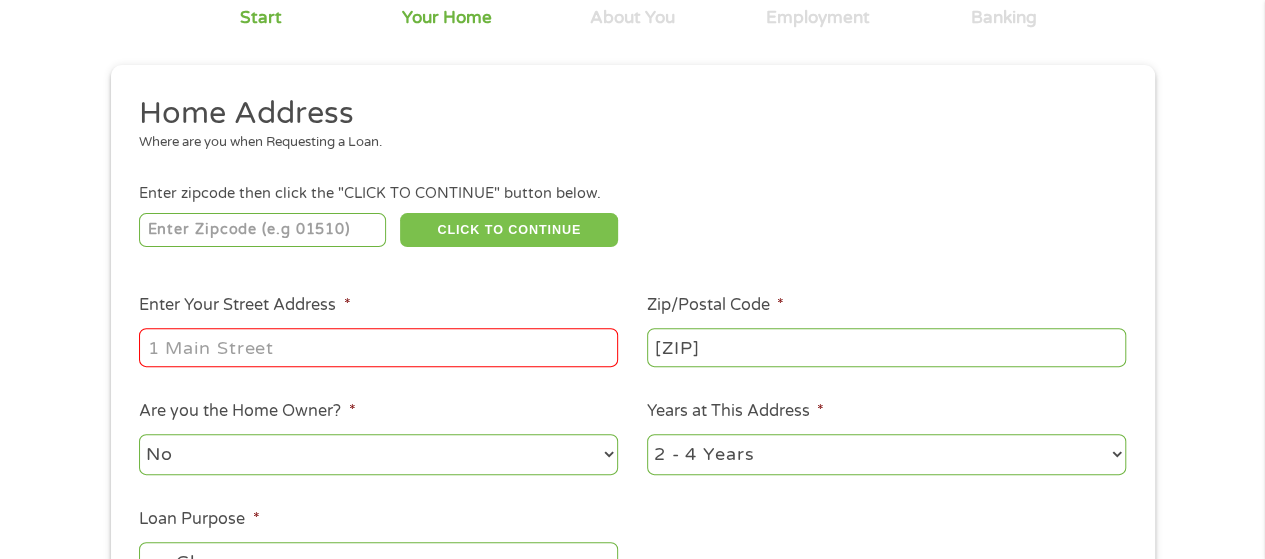 scroll, scrollTop: 200, scrollLeft: 0, axis: vertical 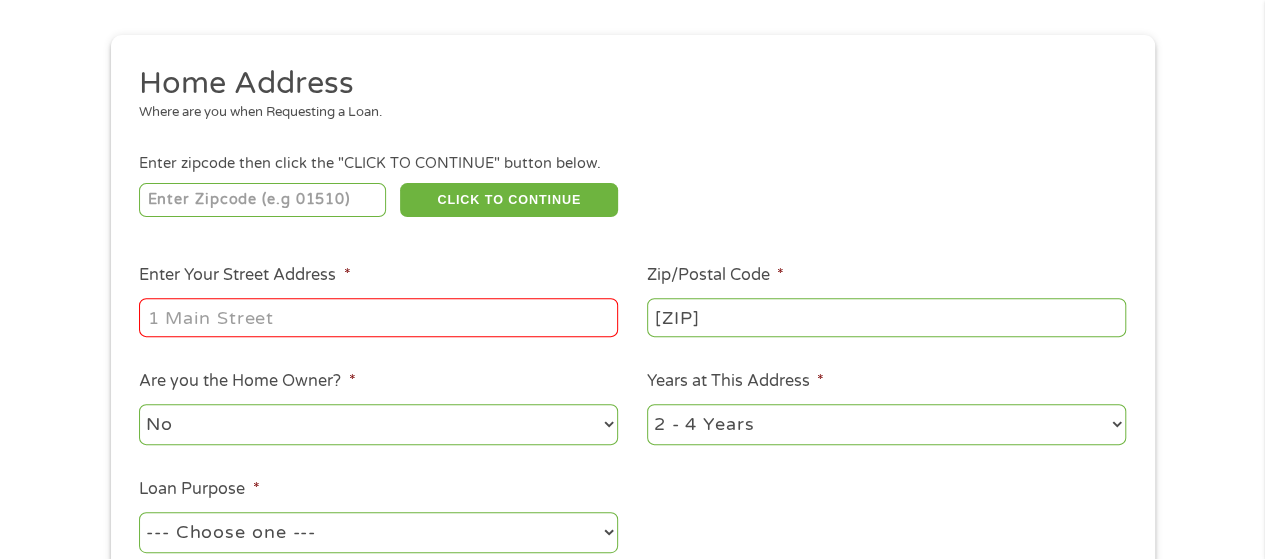 click on "Enter Your Street Address *" at bounding box center (378, 317) 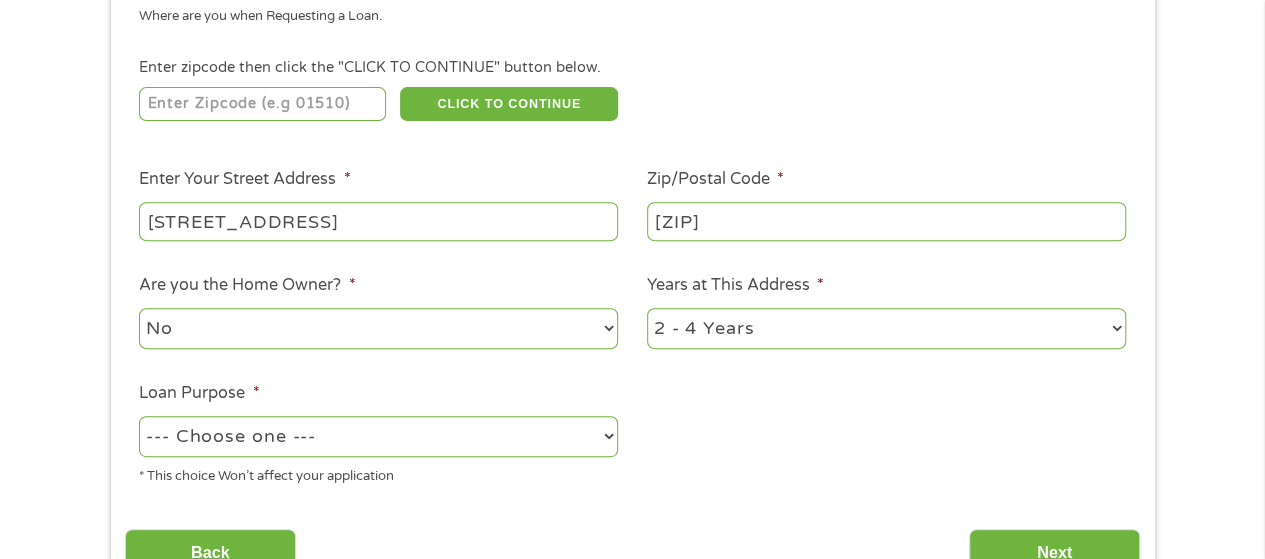 scroll, scrollTop: 300, scrollLeft: 0, axis: vertical 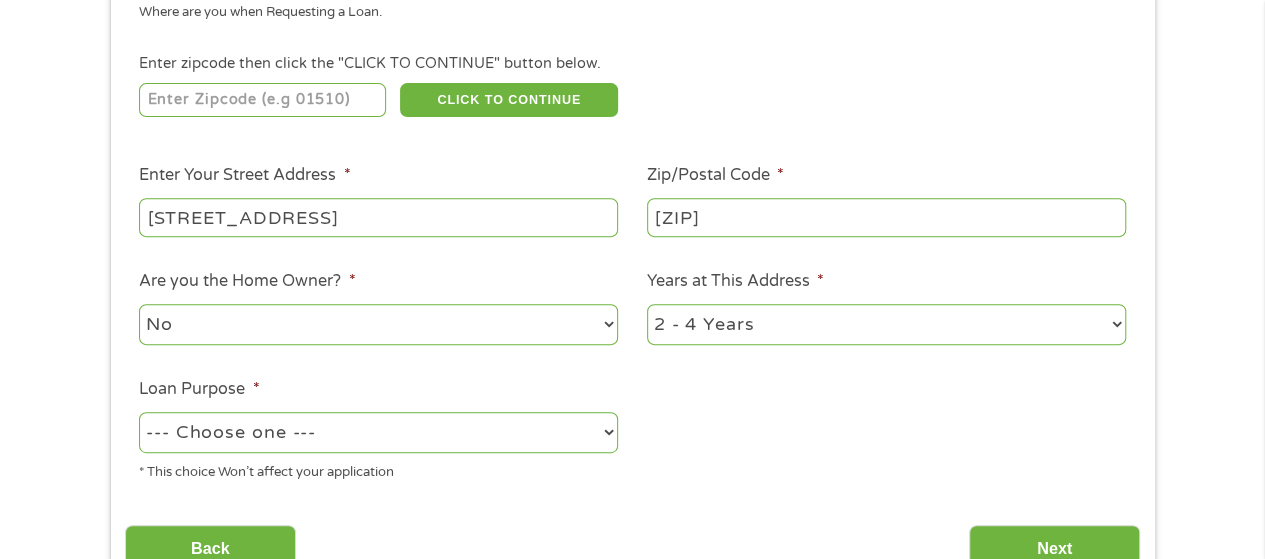 click on "No Yes" at bounding box center (378, 324) 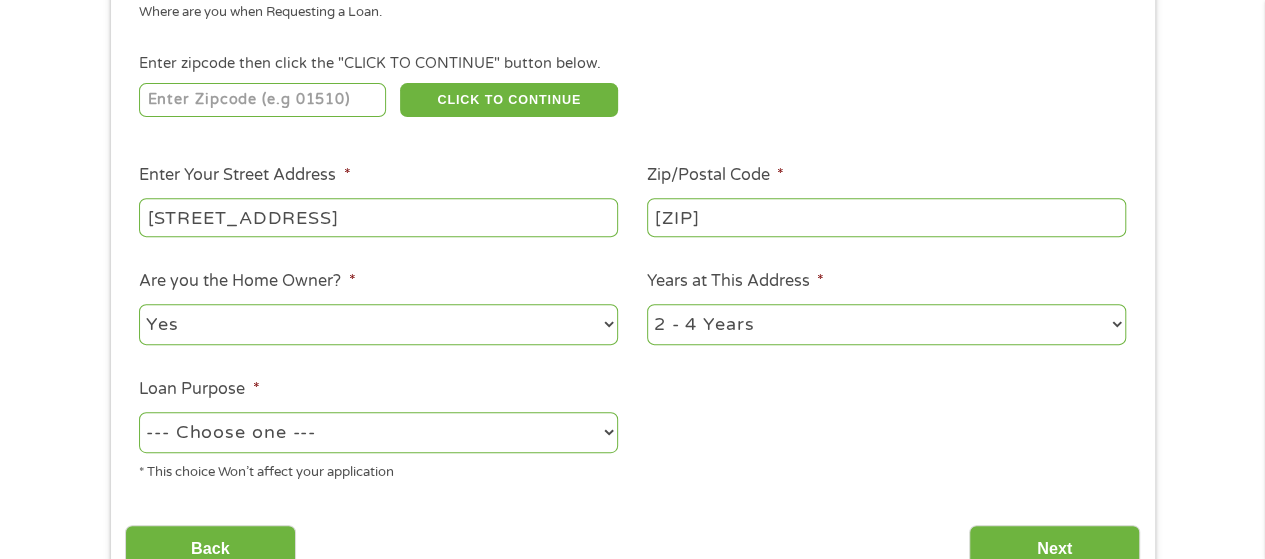 click on "No Yes" at bounding box center [378, 324] 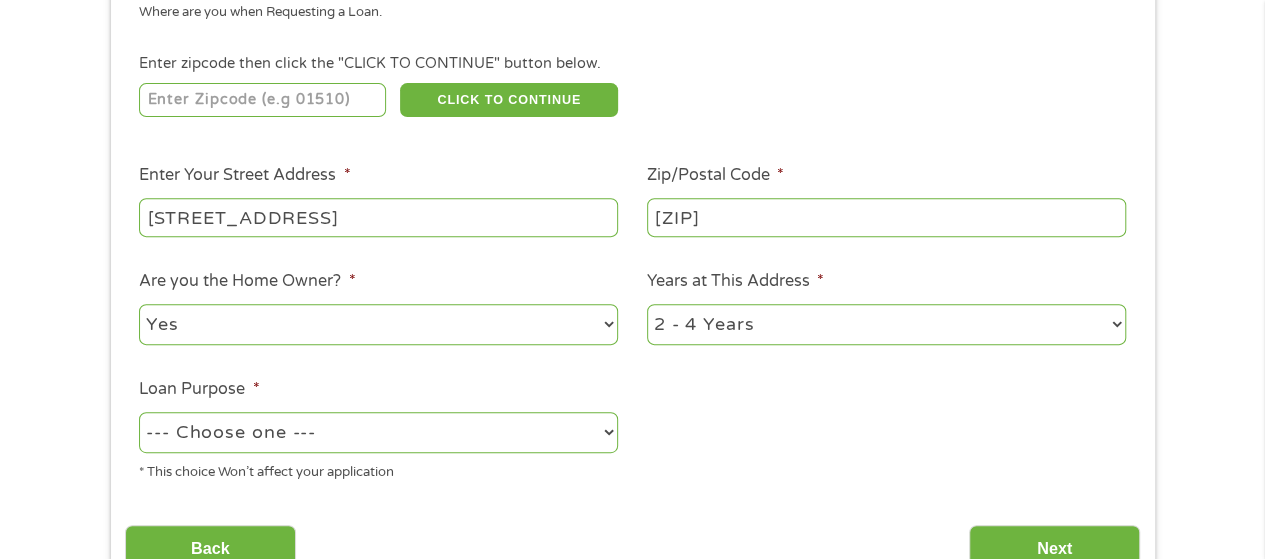 select on "60months" 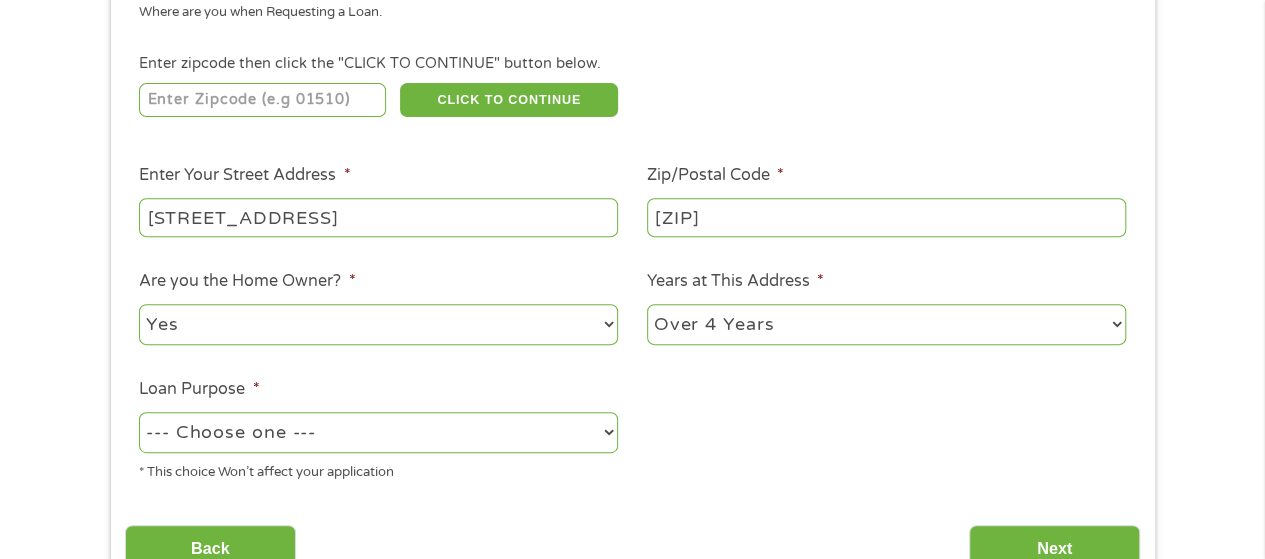 click on "1 Year or less 1 - 2 Years 2 - 4 Years Over 4 Years" at bounding box center [886, 324] 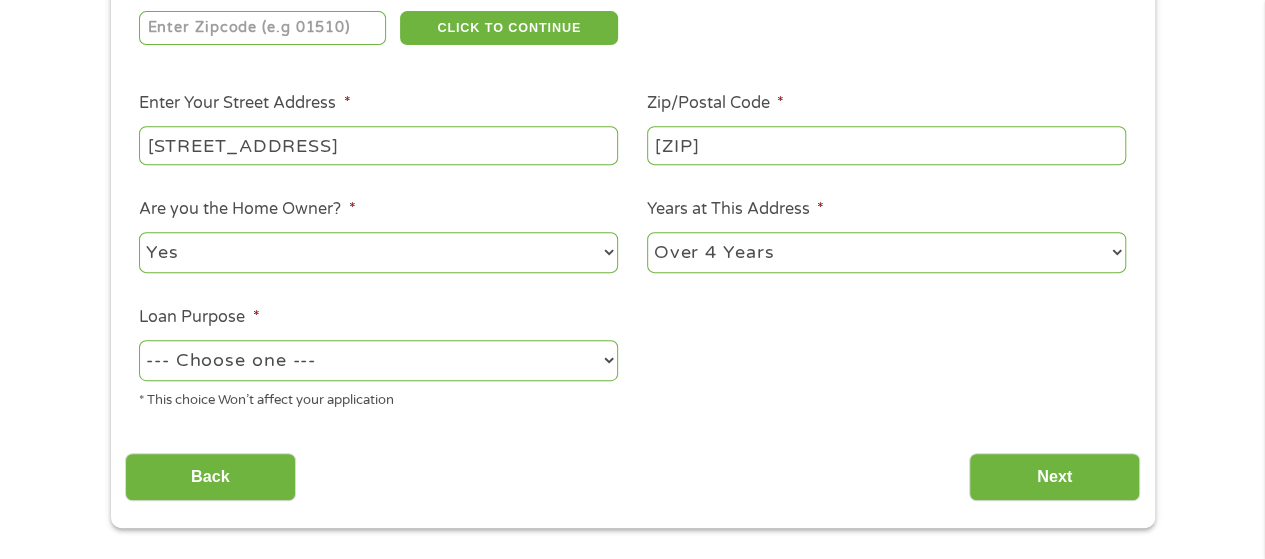 scroll, scrollTop: 400, scrollLeft: 0, axis: vertical 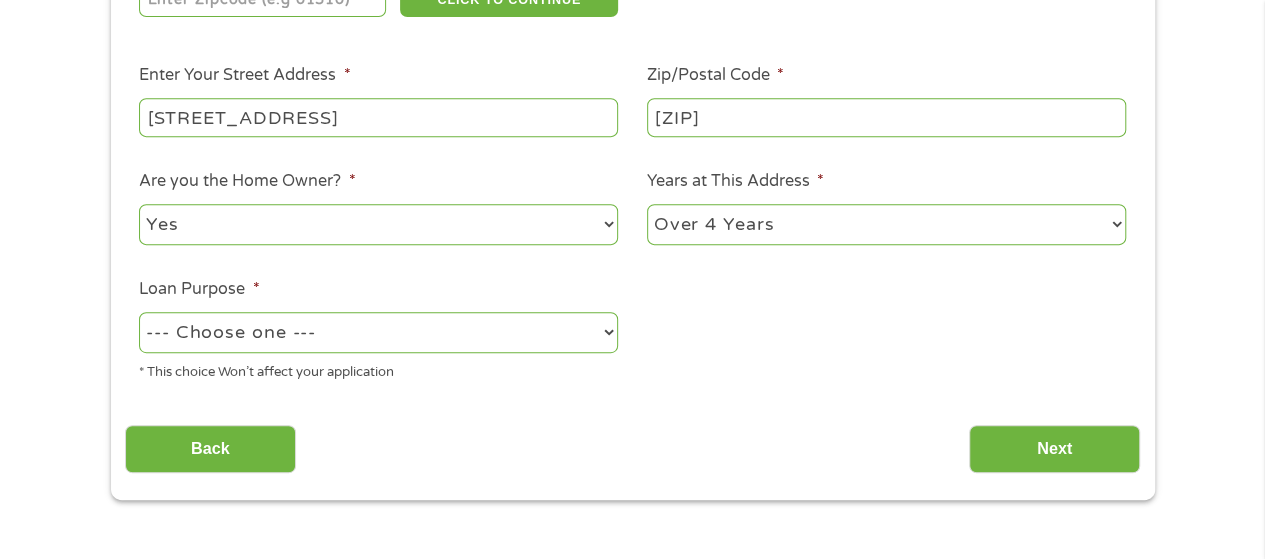 click on "--- Choose one --- Pay Bills Debt Consolidation Home Improvement Major Purchase Car Loan Short Term Cash Medical Expenses Other" at bounding box center [378, 332] 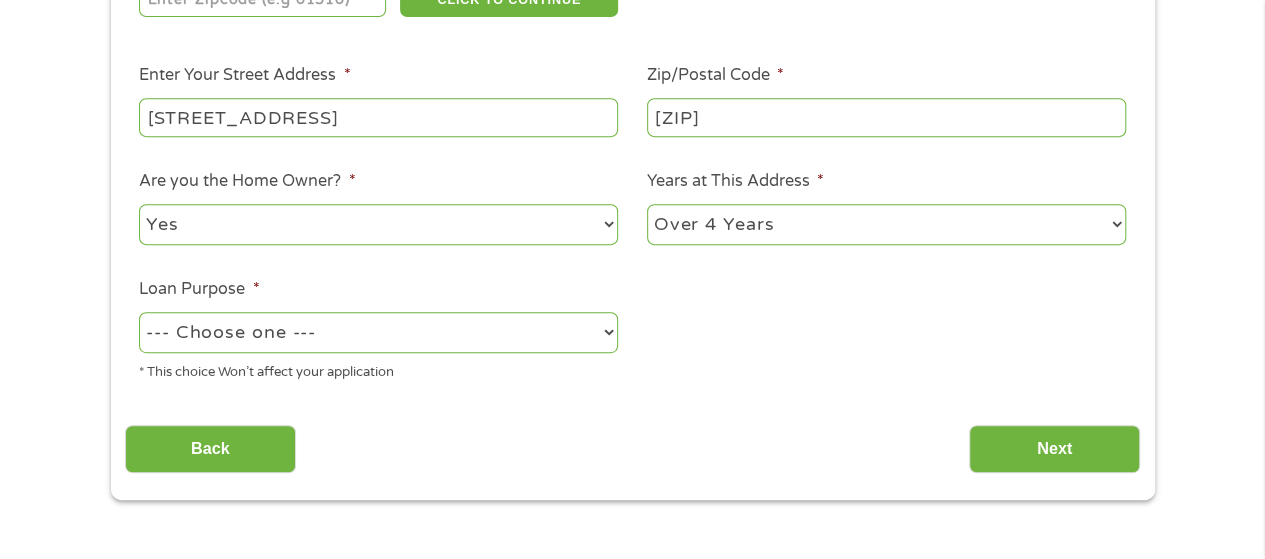 select on "other" 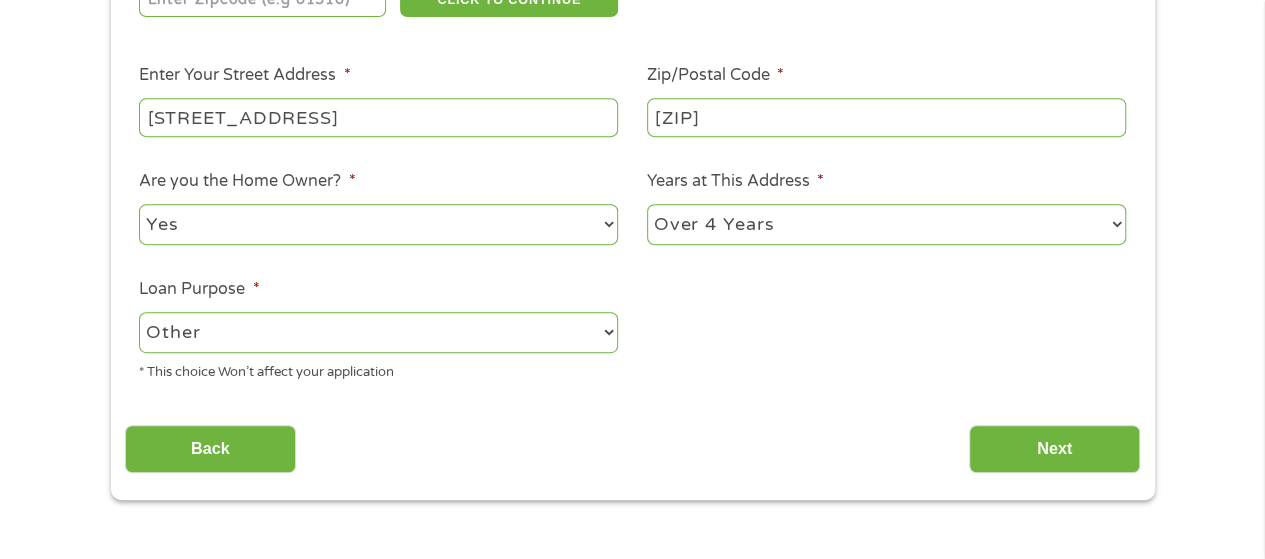 click on "--- Choose one --- Pay Bills Debt Consolidation Home Improvement Major Purchase Car Loan Short Term Cash Medical Expenses Other" at bounding box center (378, 332) 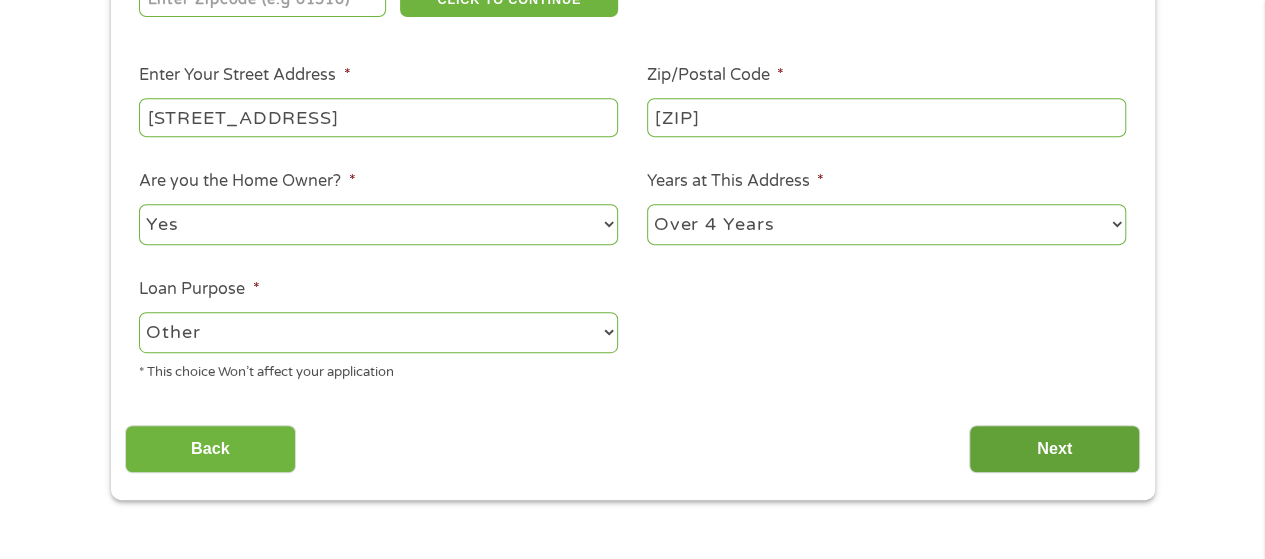 click on "Next" at bounding box center [1054, 449] 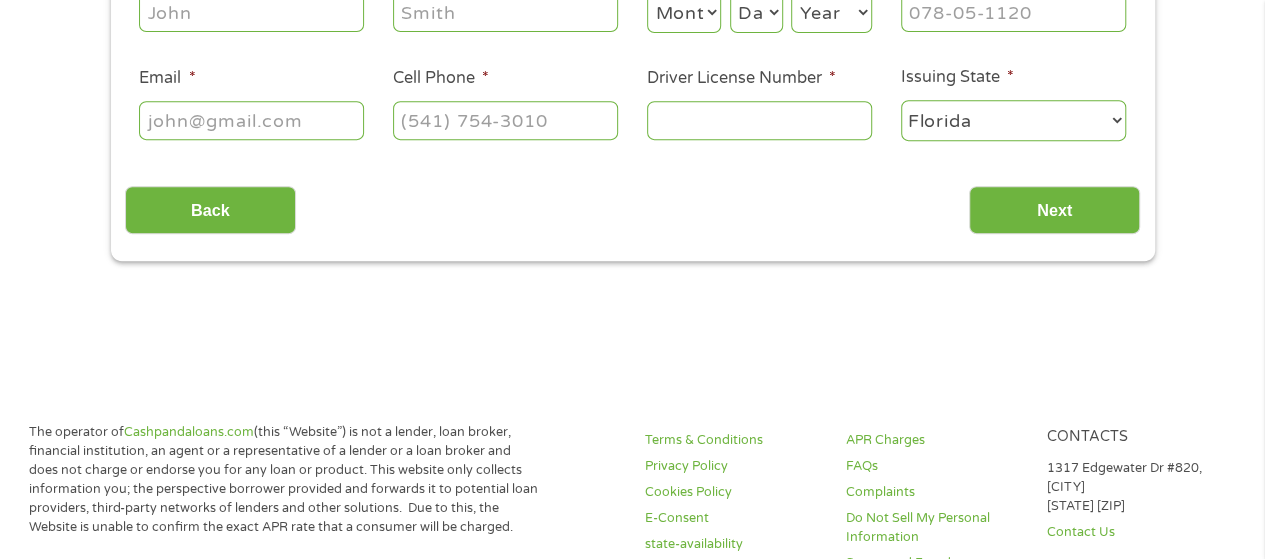 scroll, scrollTop: 8, scrollLeft: 8, axis: both 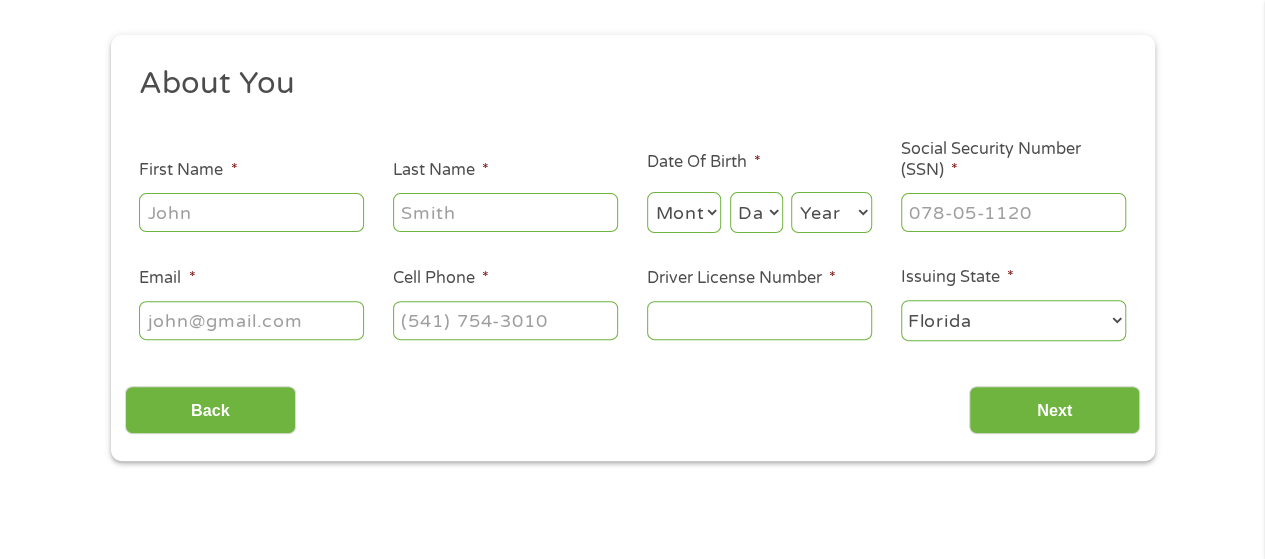 click on "First Name *" at bounding box center (251, 212) 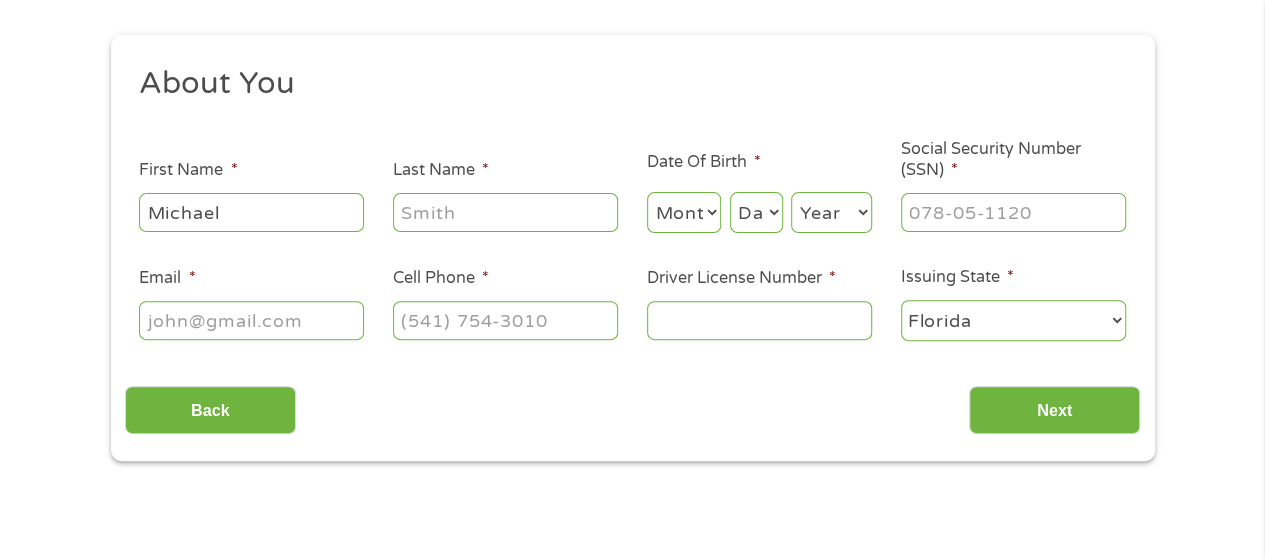 type on "Arango" 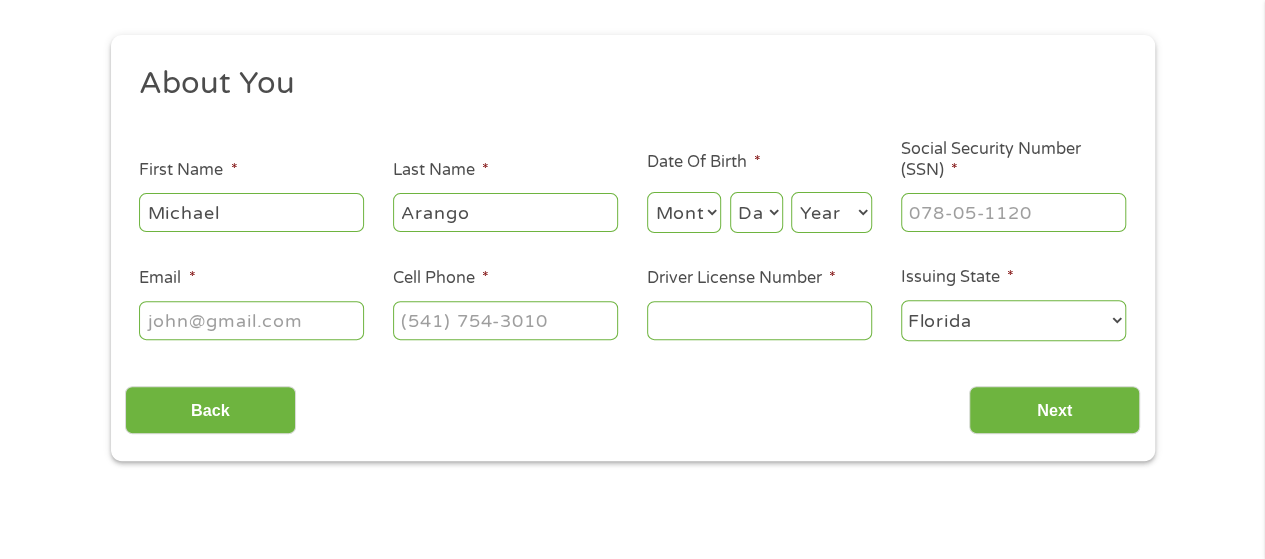type on "[EMAIL]" 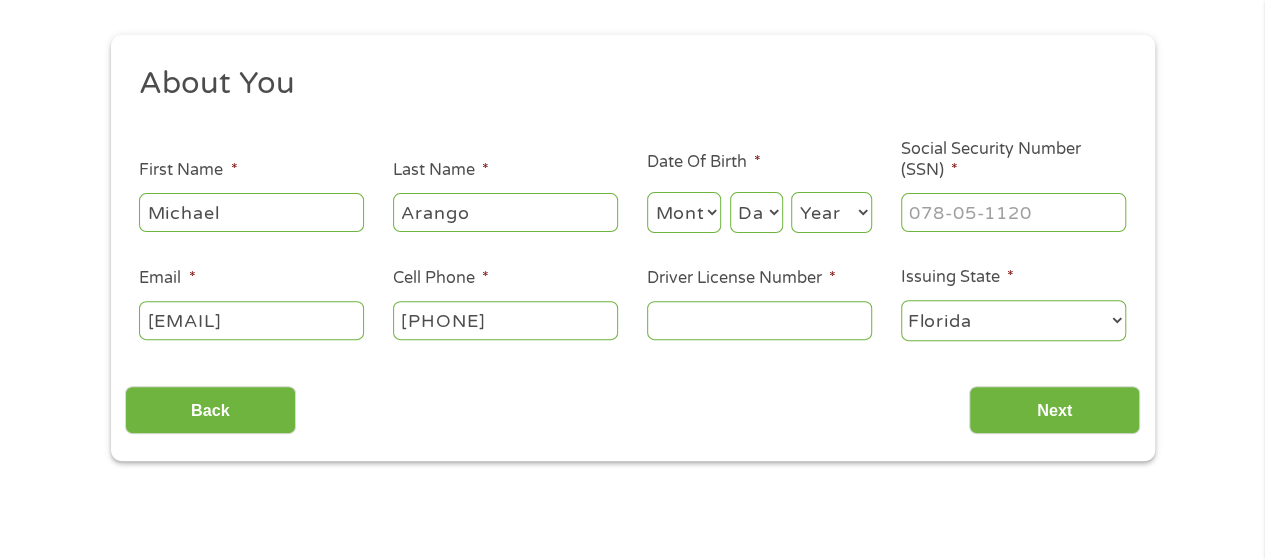 type on "([PHONE])" 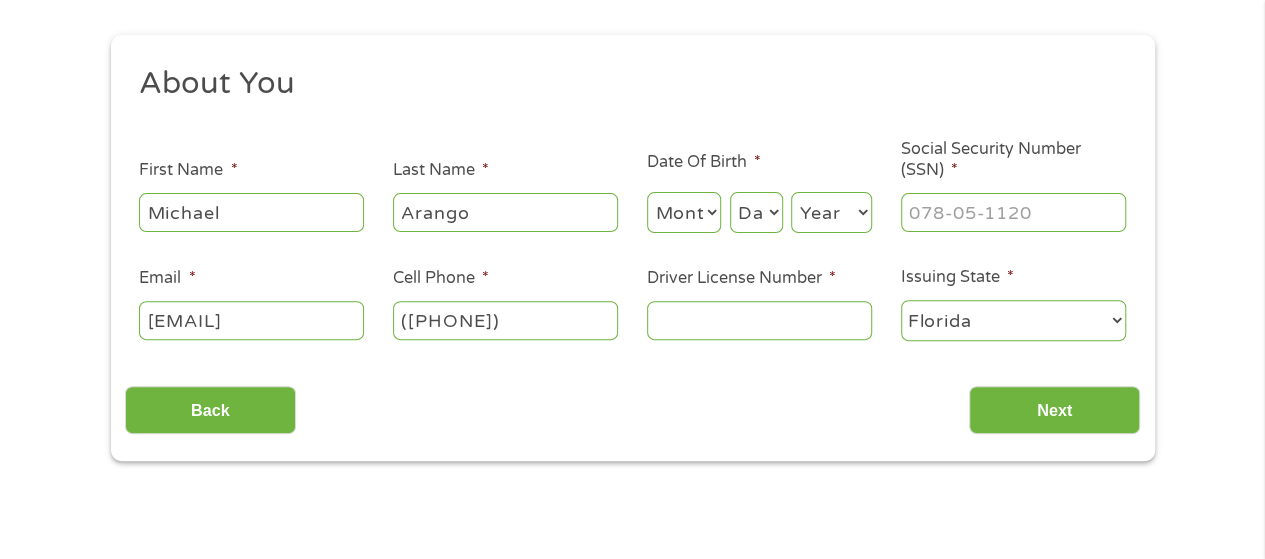 click on "Month 1 2 3 4 5 6 7 8 9 10 11 12" at bounding box center [684, 212] 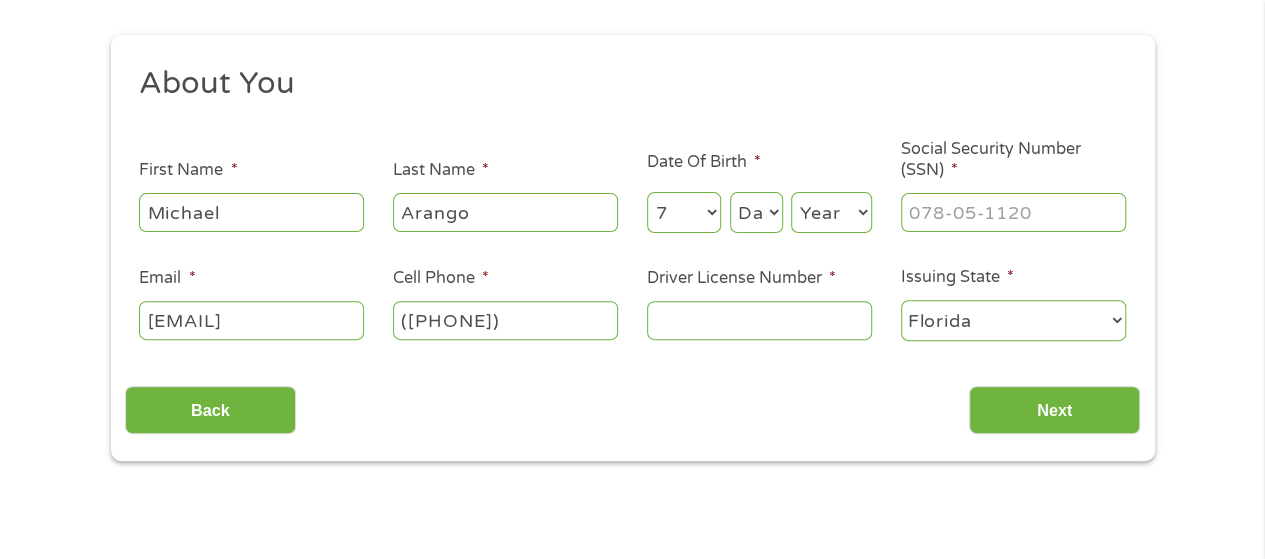 click on "Month 1 2 3 4 5 6 7 8 9 10 11 12" at bounding box center (684, 212) 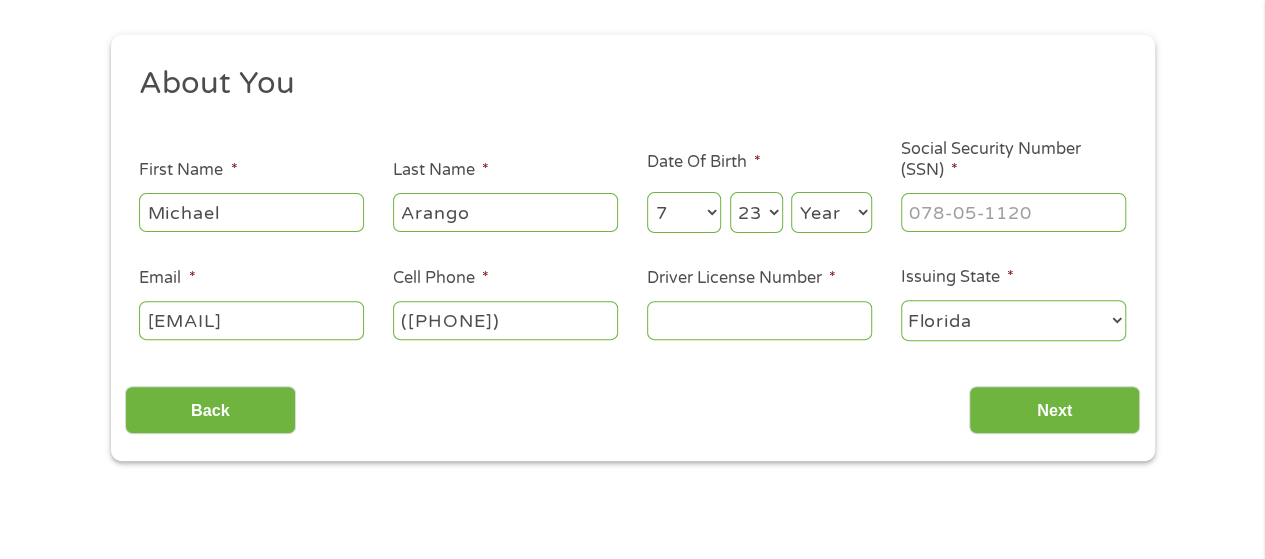 click on "Day 1 2 3 4 5 6 7 8 9 10 11 12 13 14 15 16 17 18 19 20 21 22 23 24 25 26 27 28 29 30 31" at bounding box center (756, 212) 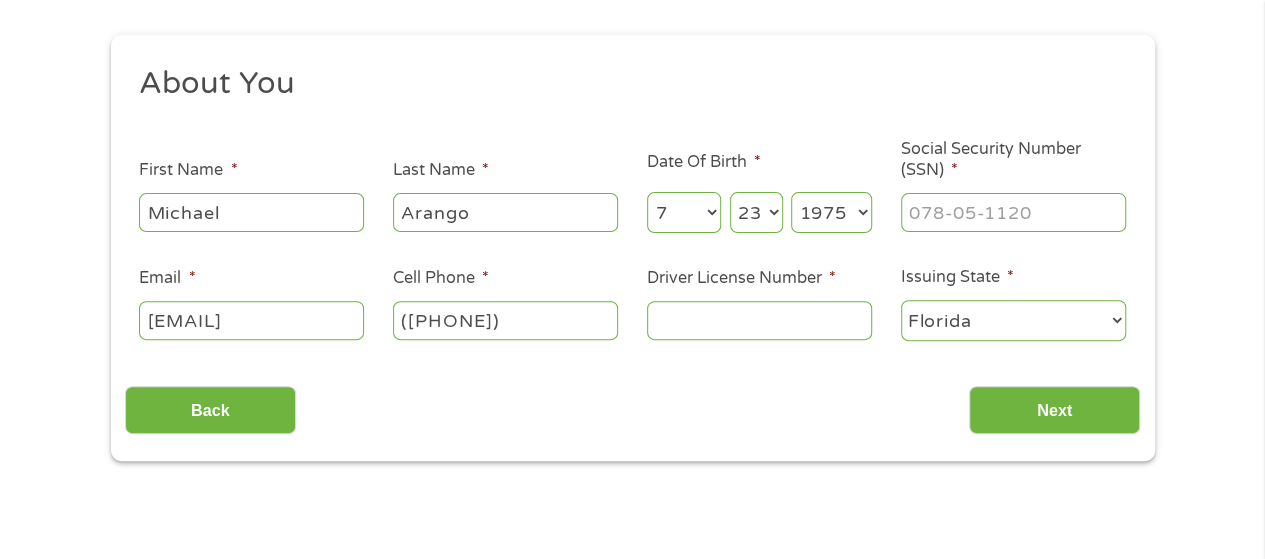 click on "Year 2007 2006 2005 2004 2003 2002 2001 2000 1999 1998 1997 1996 1995 1994 1993 1992 1991 1990 1989 1988 1987 1986 1985 1984 1983 1982 1981 1980 1979 1978 1977 1976 1975 1974 1973 1972 1971 1970 1969 1968 1967 1966 1965 1964 1963 1962 1961 1960 1959 1958 1957 1956 1955 1954 1953 1952 1951 1950 1949 1948 1947 1946 1945 1944 1943 1942 1941 1940 1939 1938 1937 1936 1935 1934 1933 1932 1931 1930 1929 1928 1927 1926 1925 1924 1923 1922 1921 1920" at bounding box center [831, 212] 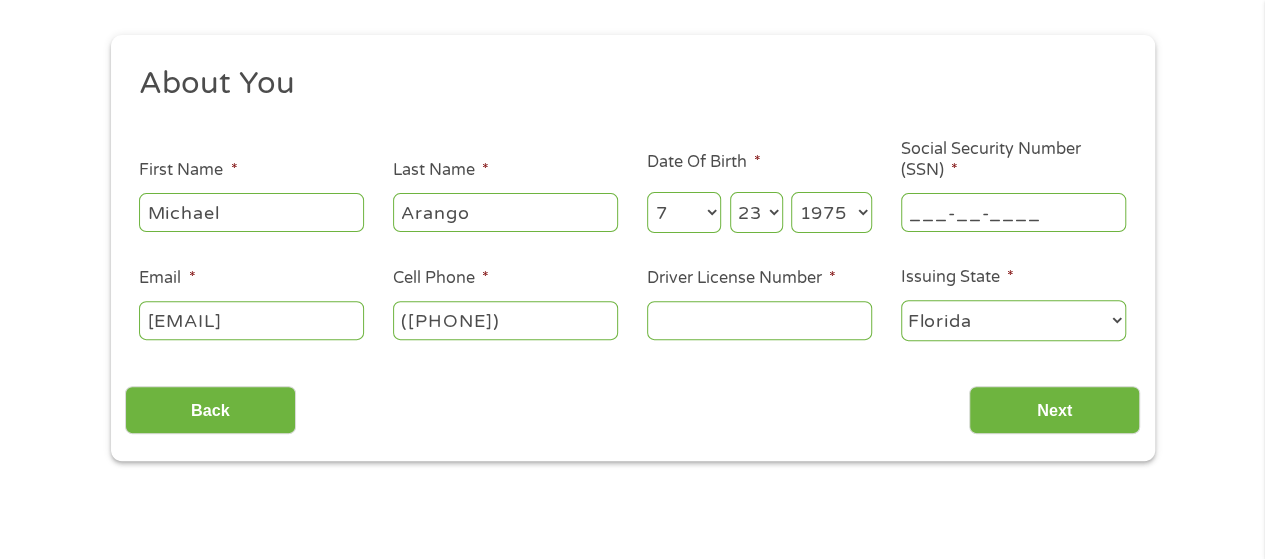 click on "___-__-____" at bounding box center [1013, 212] 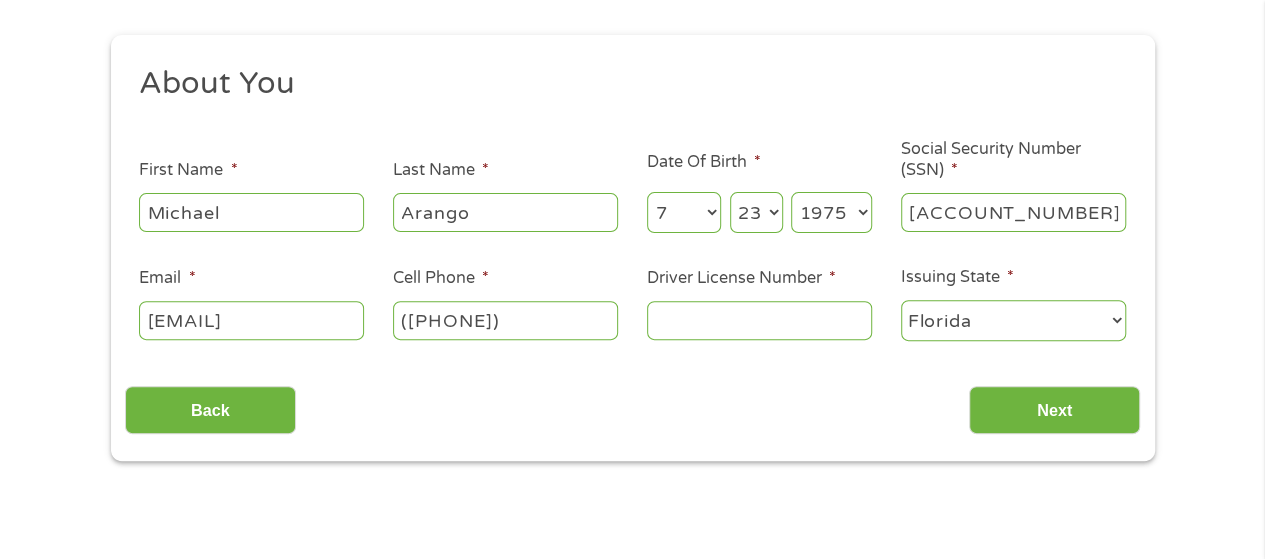 type on "[ACCOUNT_NUMBER]" 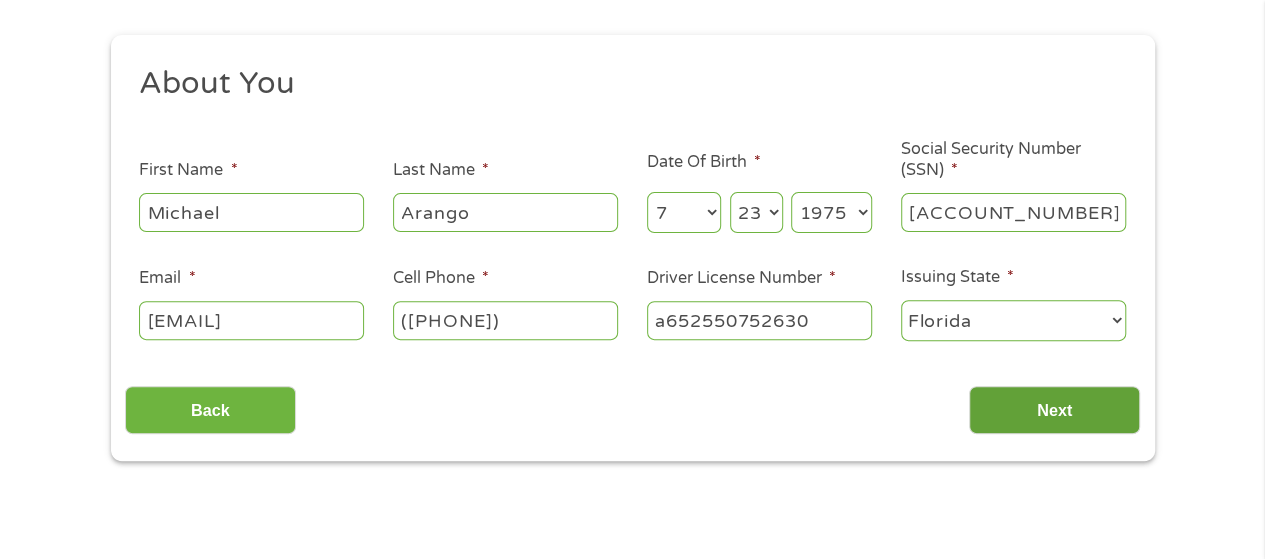 type on "a652550752630" 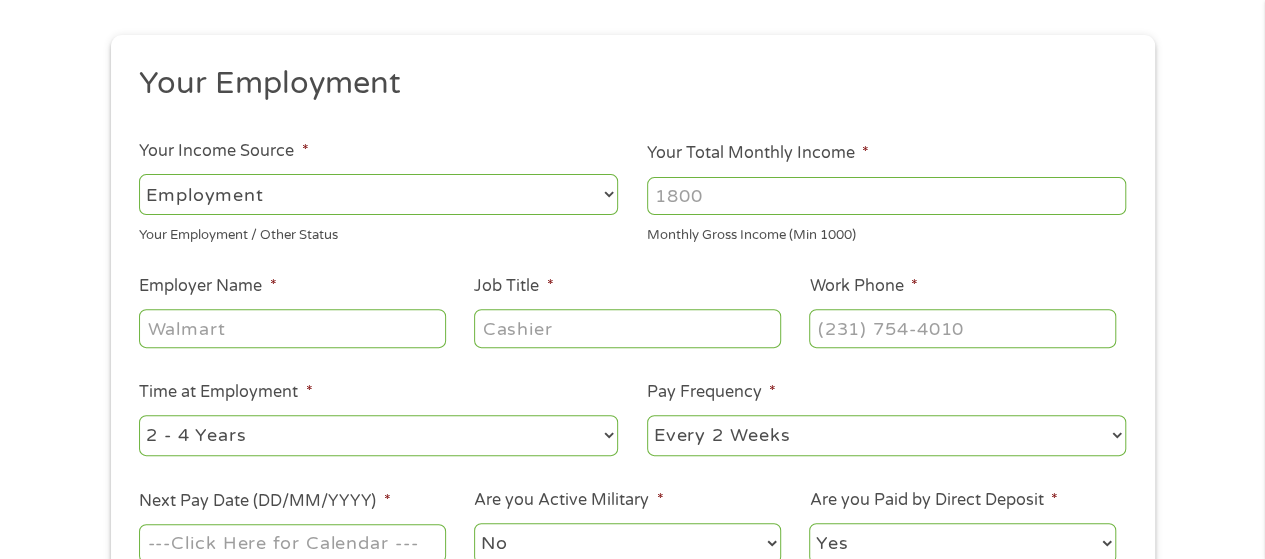 scroll, scrollTop: 8, scrollLeft: 8, axis: both 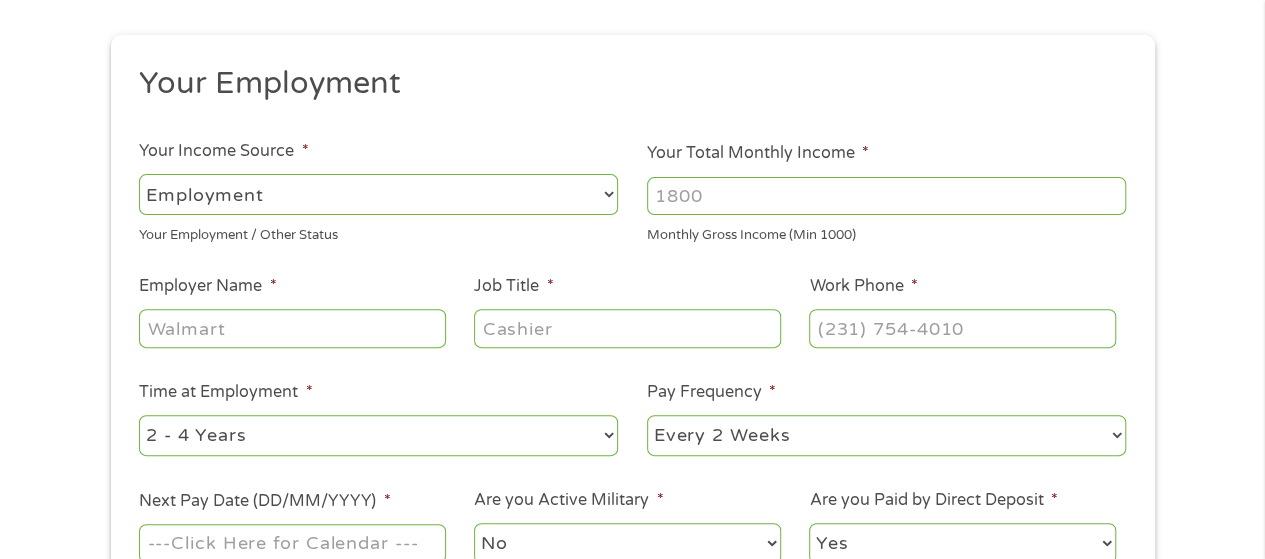 click on "--- Choose one --- Employment Self Employed Benefits" at bounding box center [378, 194] 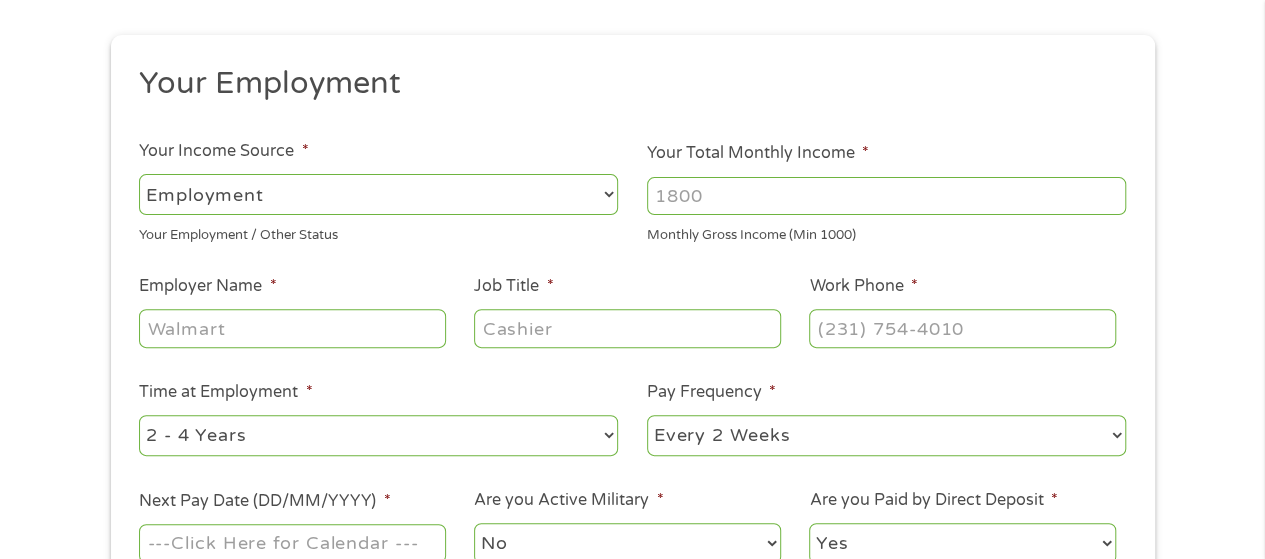 click on "--- Choose one --- Employment Self Employed Benefits" at bounding box center (378, 194) 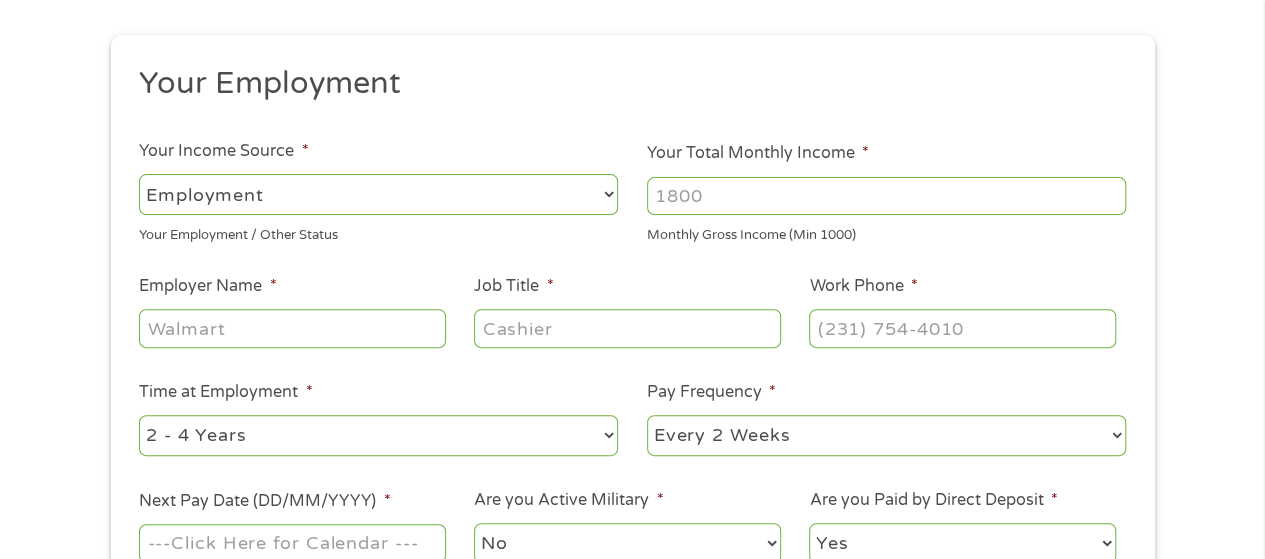 click on "Your Total Monthly Income *" at bounding box center [886, 196] 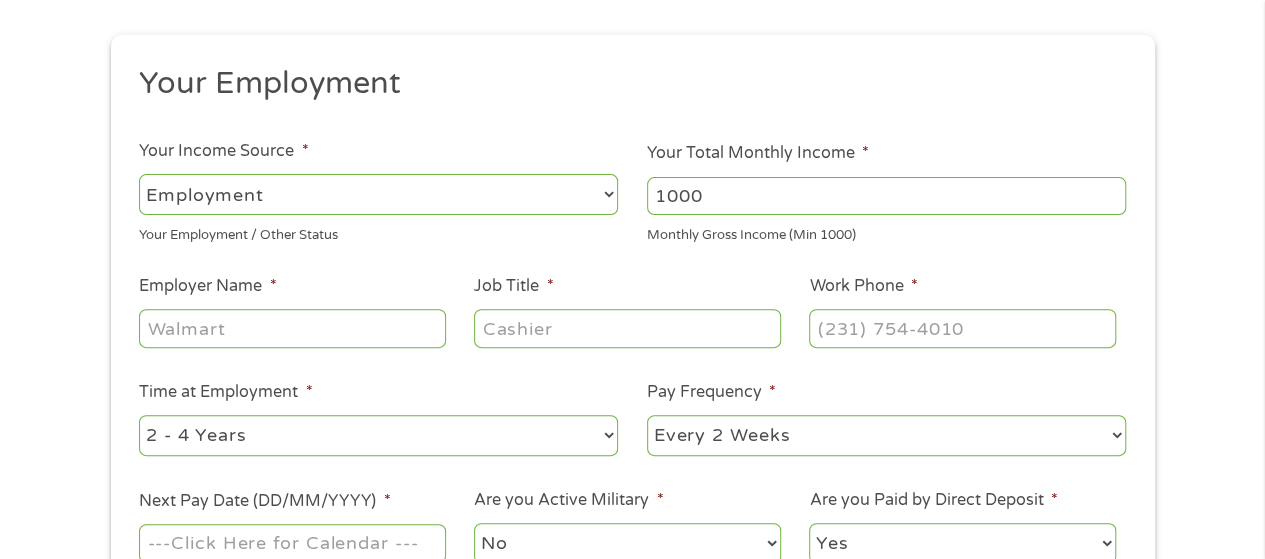 click on "1000" at bounding box center (886, 196) 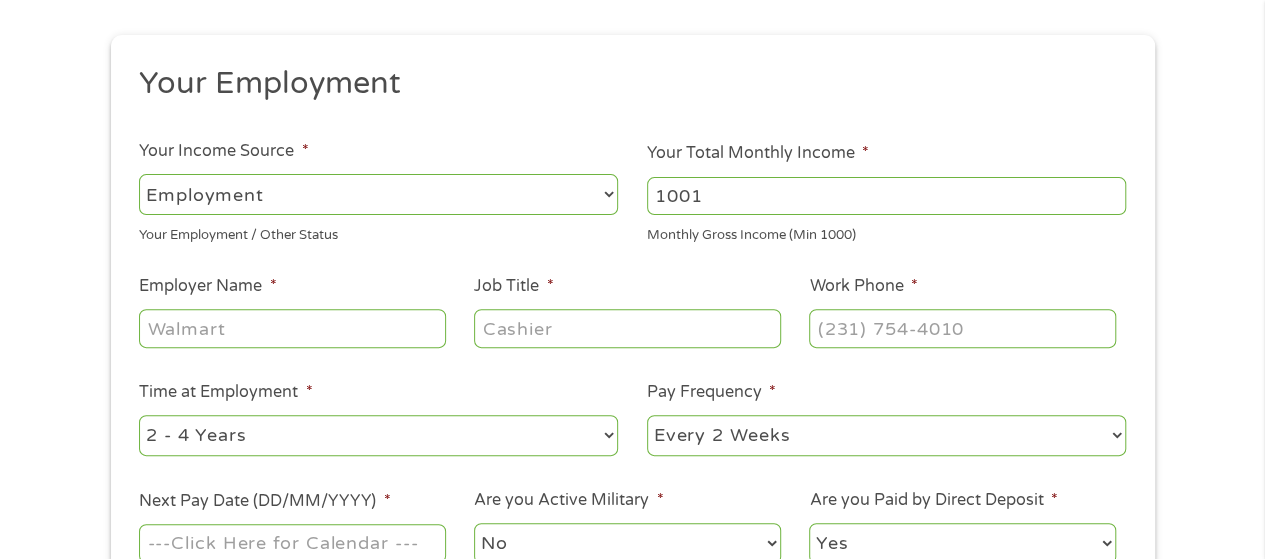 click on "1001" at bounding box center [886, 196] 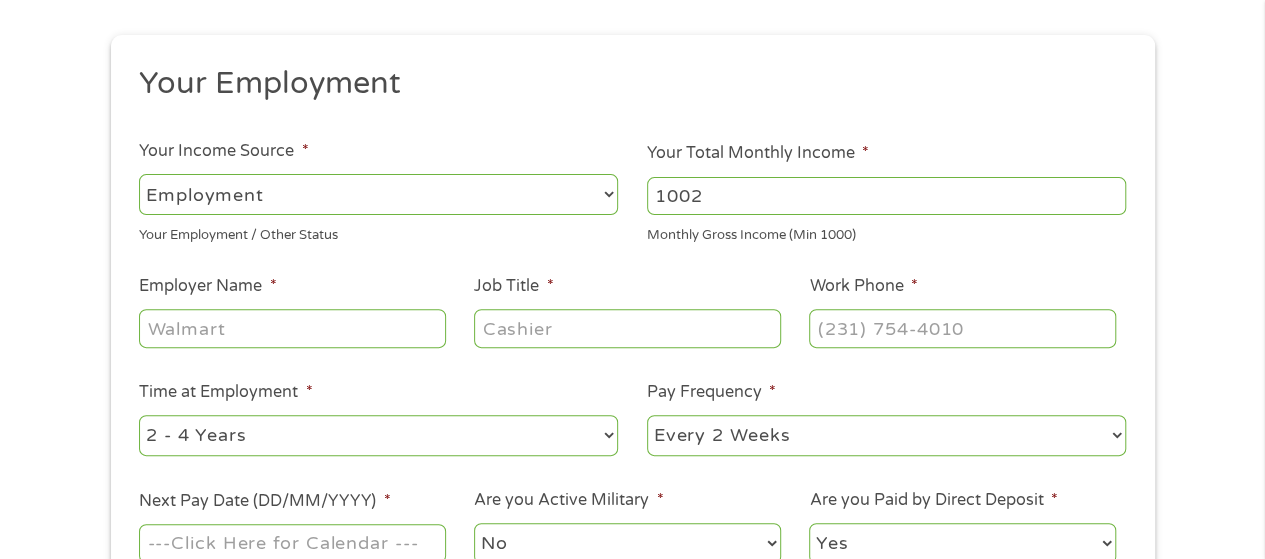 click on "1002" at bounding box center [886, 196] 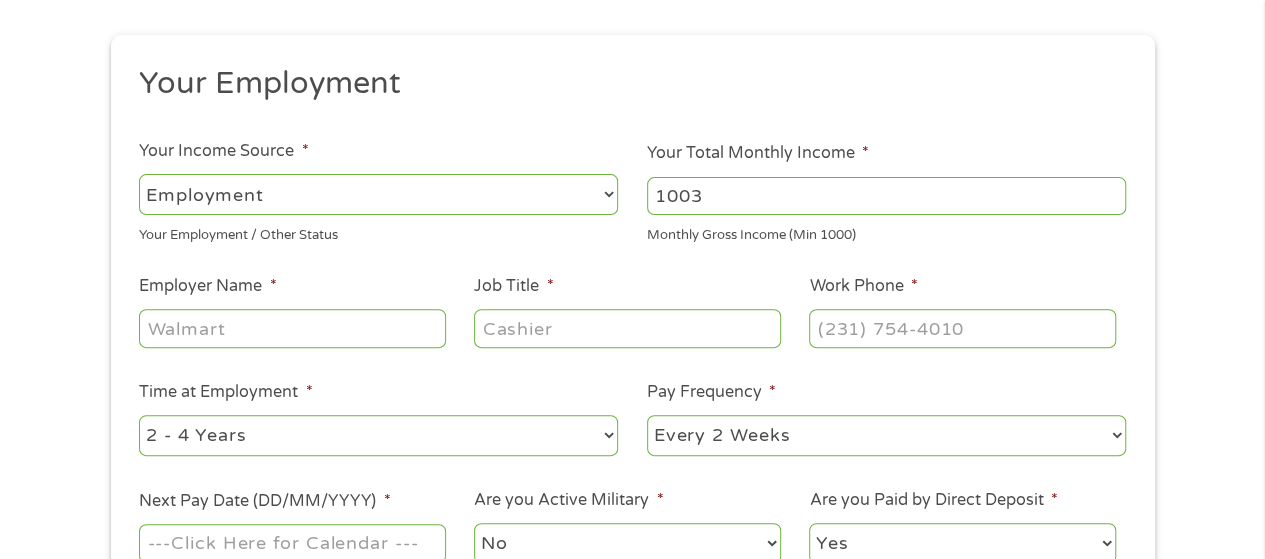 click on "1003" at bounding box center [886, 196] 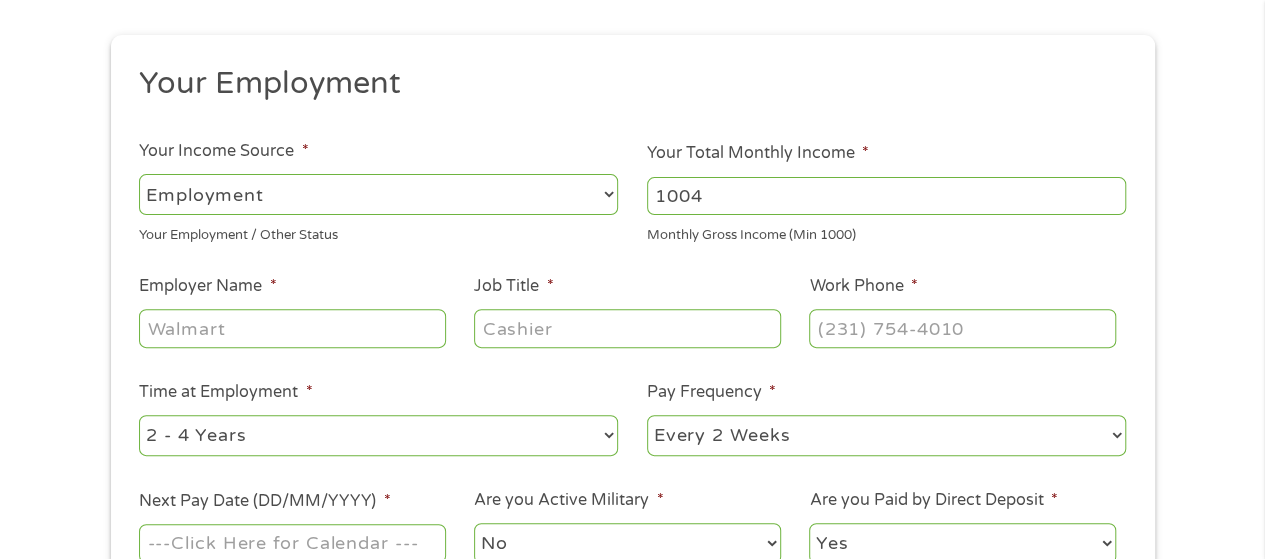 click on "1004" at bounding box center (886, 196) 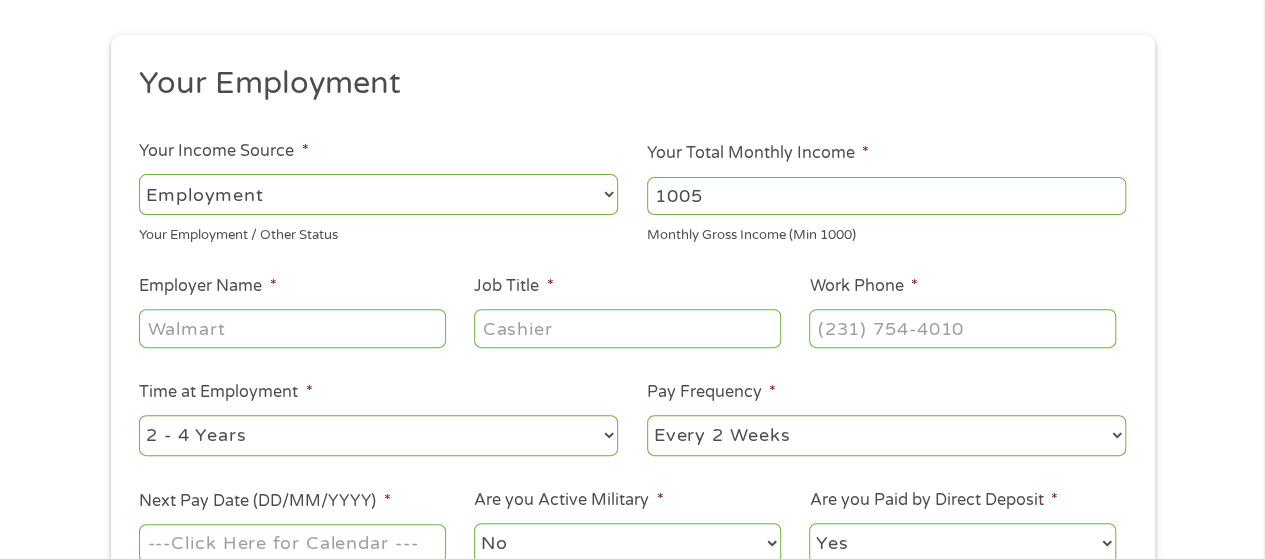 click on "1005" at bounding box center (886, 196) 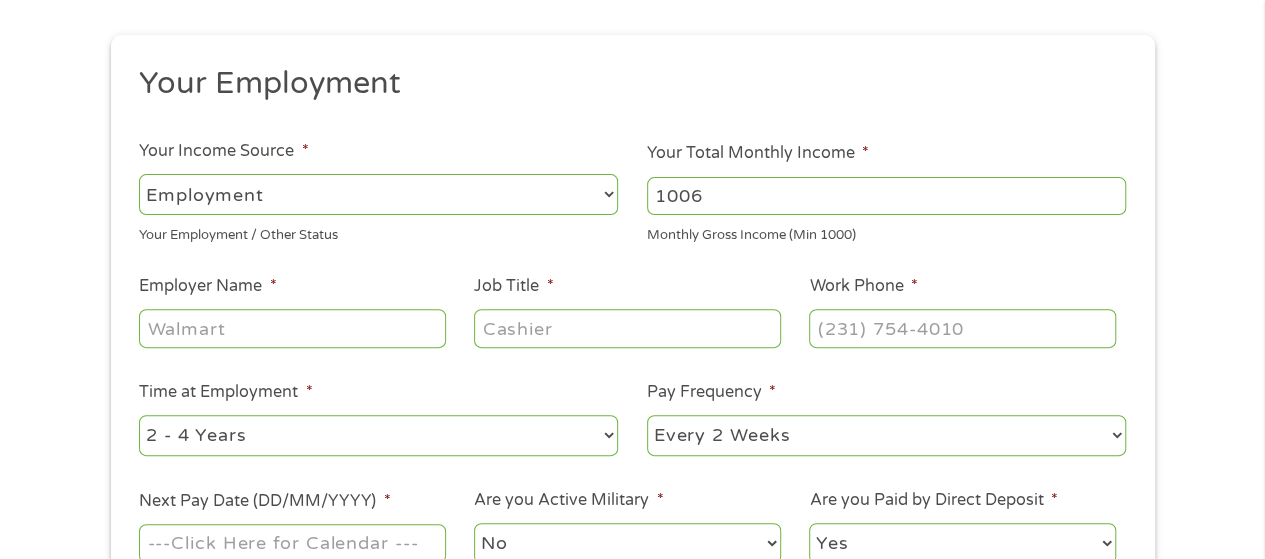 click on "1006" at bounding box center [886, 196] 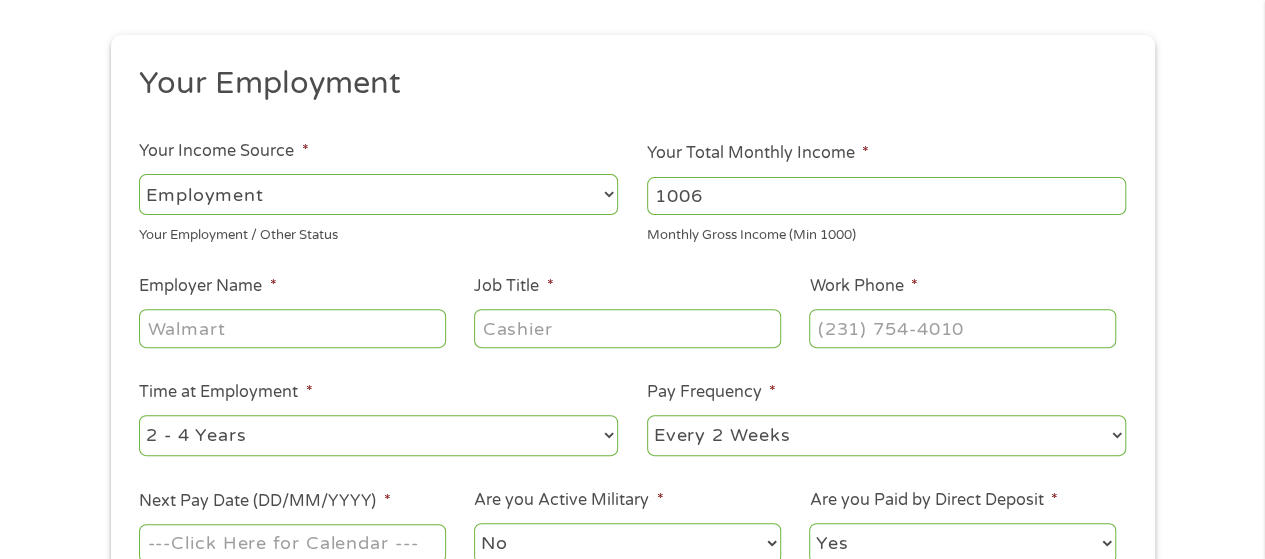 drag, startPoint x: 777, startPoint y: 195, endPoint x: 601, endPoint y: 192, distance: 176.02557 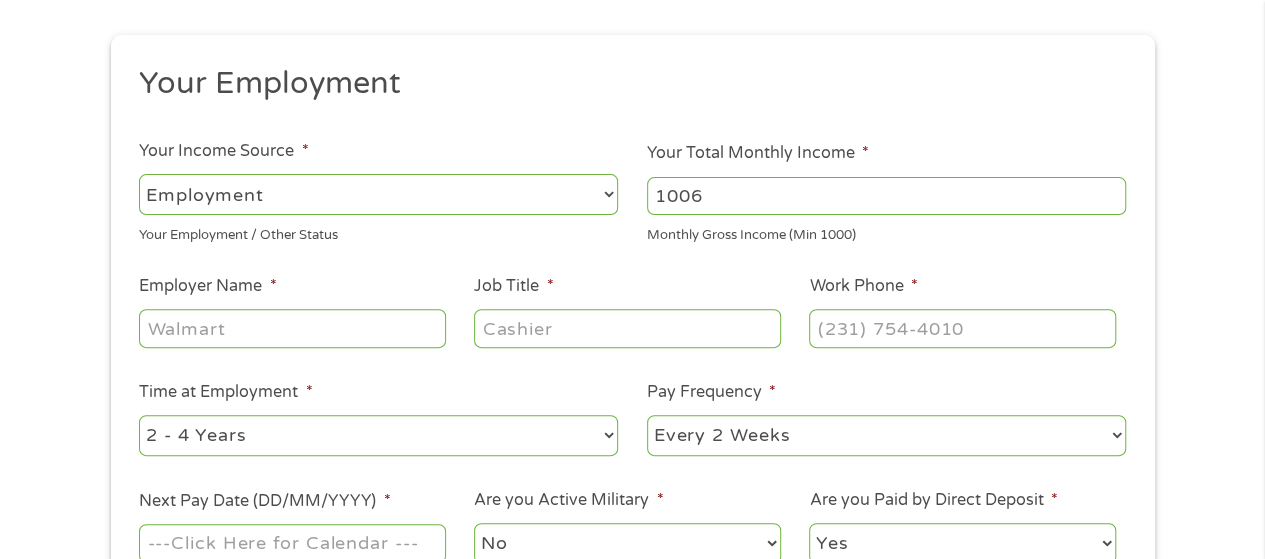 click on "Your Employment Your Income Source * --- Choose one --- Employment Self Employed Benefits Your Employment / Other Status Your Total Monthly Income * 1006 Monthly Gross Income (Min 1000) This field is hidden when viewing the form Other Income * 0 Pension, Spouse \u0026 any Other Income Employer Name * Job Title * Work Phone * Time at Employment * --- Choose one --- 1 Year or less 1 - 2 Years 2 - 4 Years Over 4 Years Pay Frequency * --- Choose one --- Every 2 Weeks Every Week Monthly Semi-Monthly Next Pay Date (DD/MM/YYYY) * Are you Active Military * No Yes Are you Paid by Direct Deposit * Yes No" at bounding box center [632, 323] 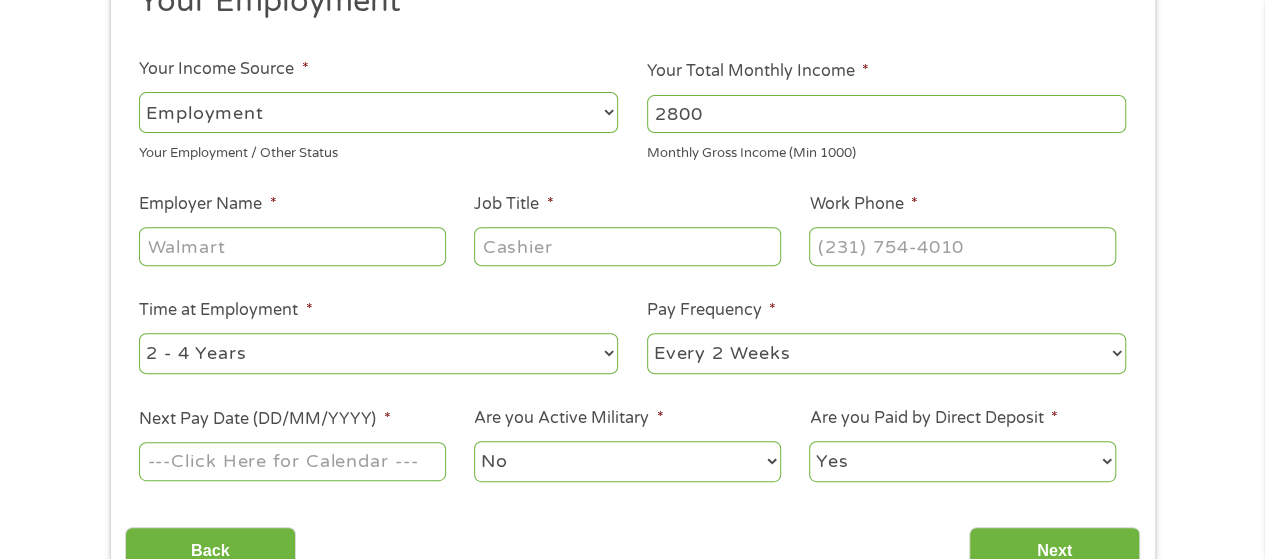 scroll, scrollTop: 300, scrollLeft: 0, axis: vertical 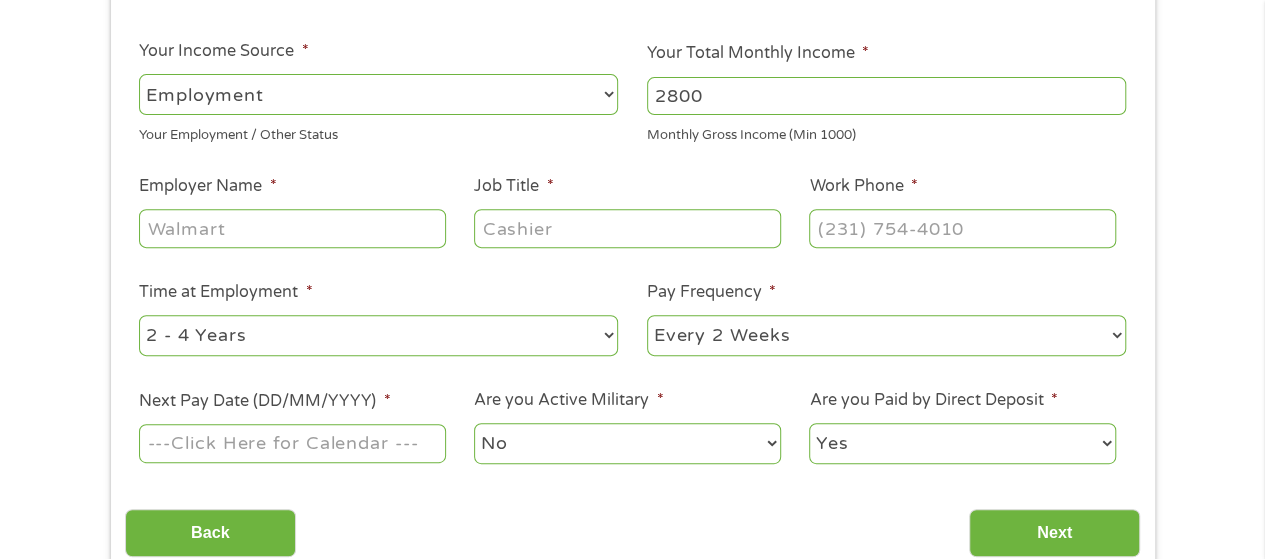 type on "2800" 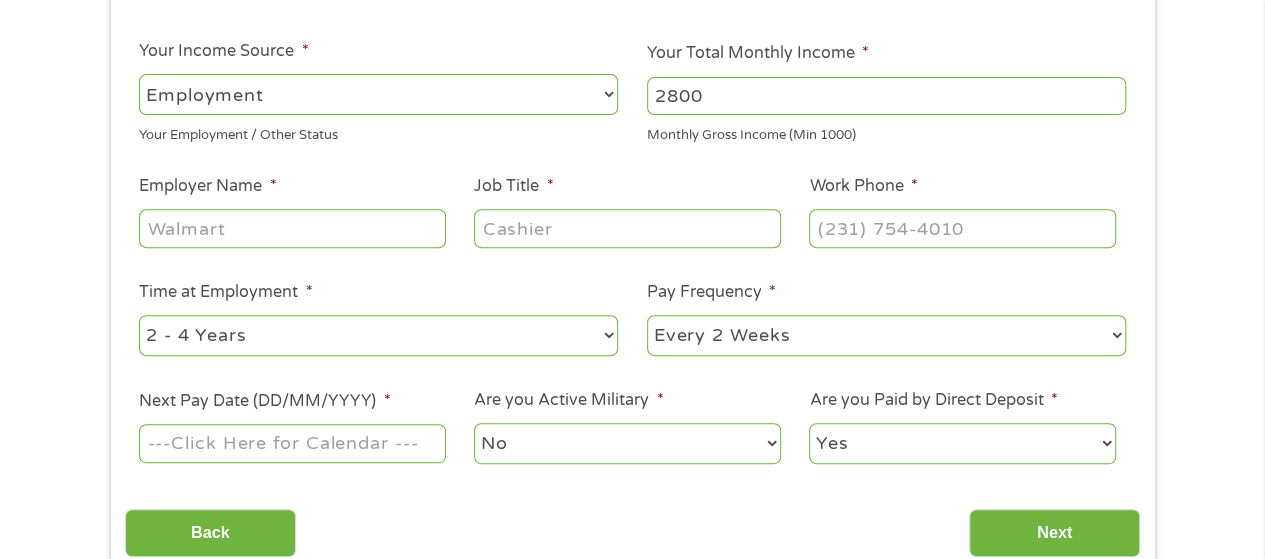 click on "Employer Name *" at bounding box center [292, 228] 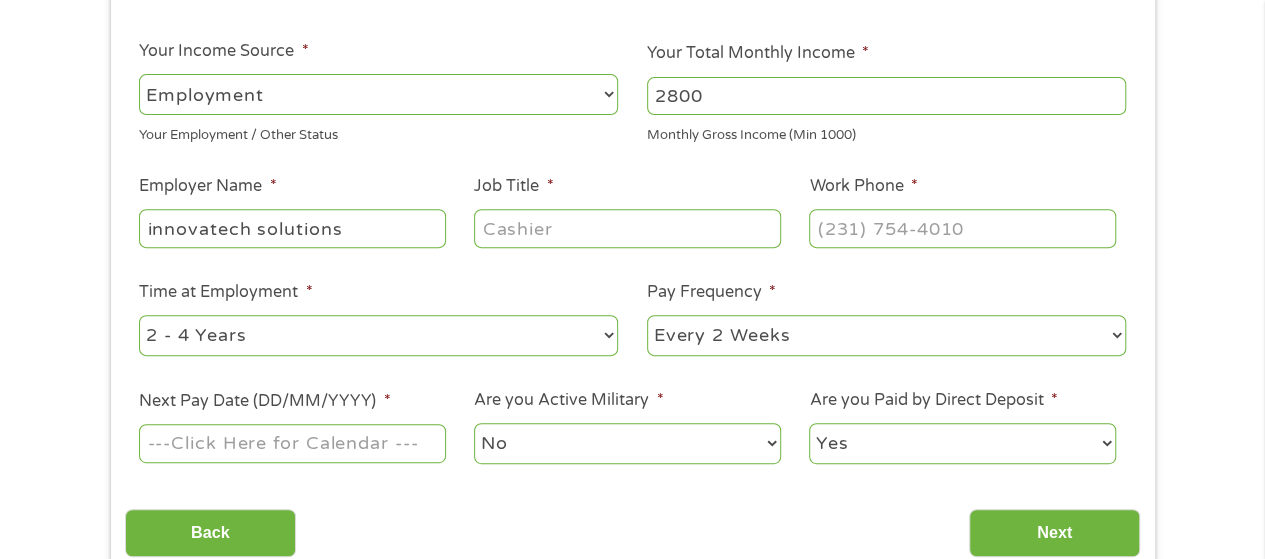 type on "innovatech solutions" 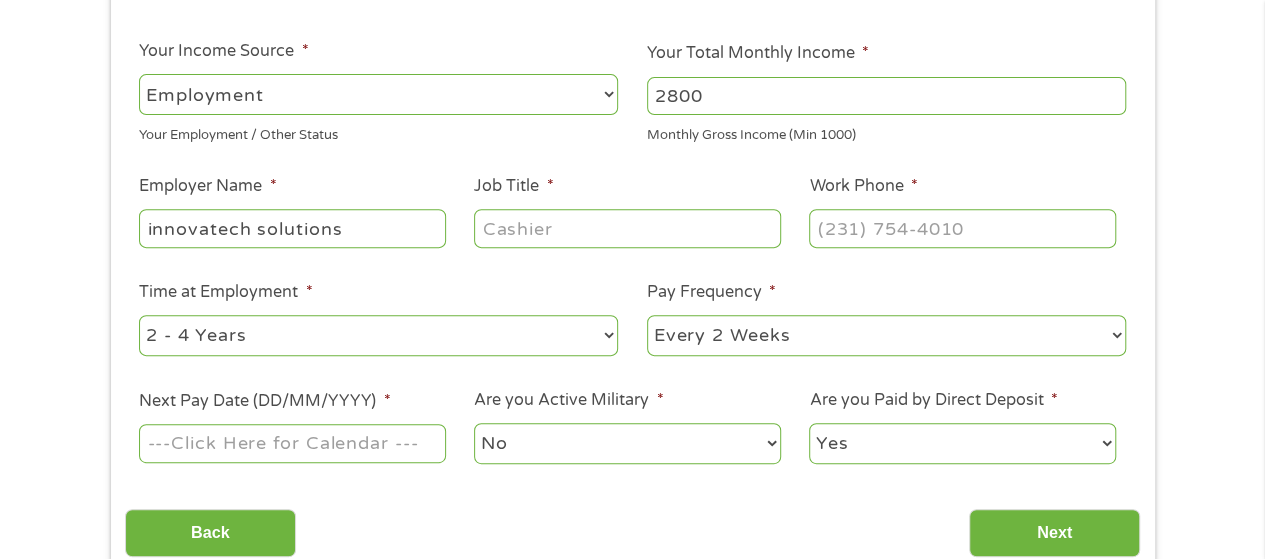click on "Job Title *" at bounding box center (627, 228) 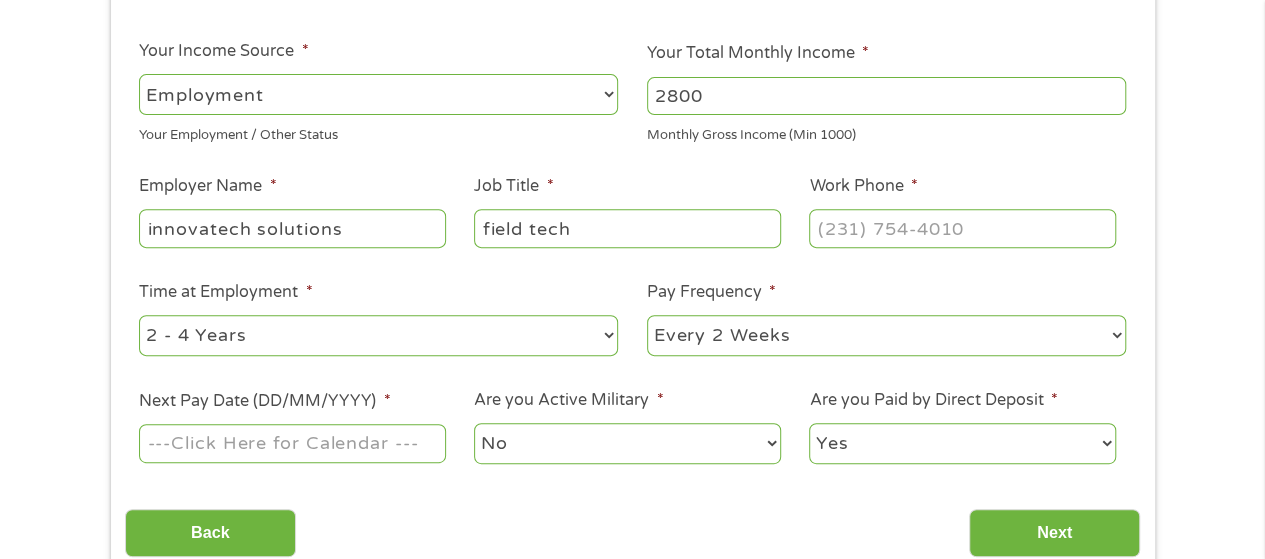 type on "field tech" 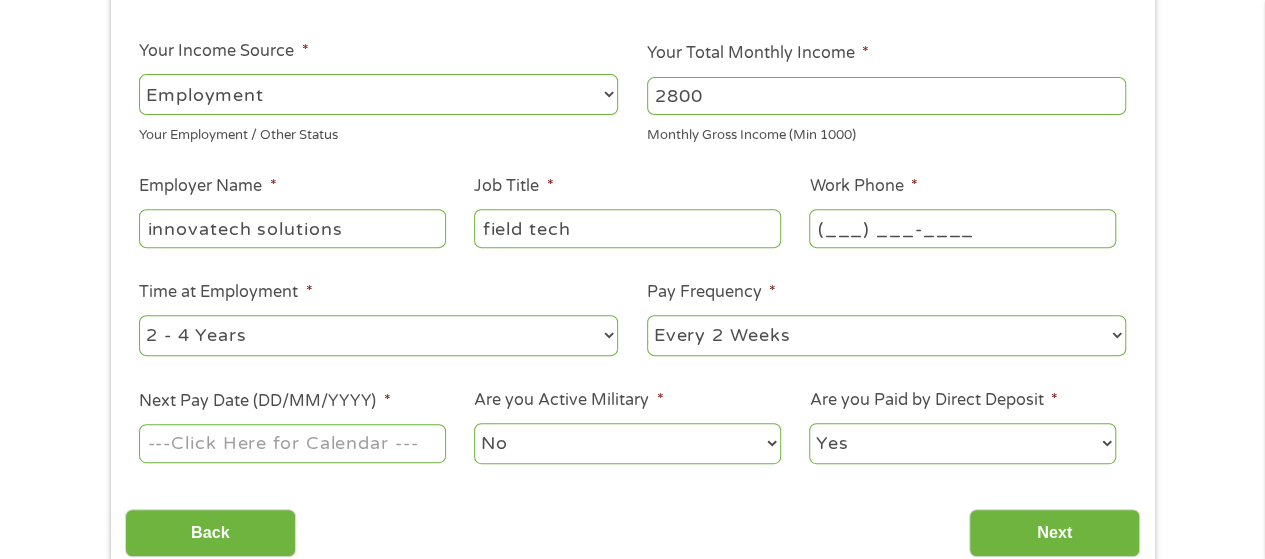 click on "(___) ___-____" at bounding box center [962, 228] 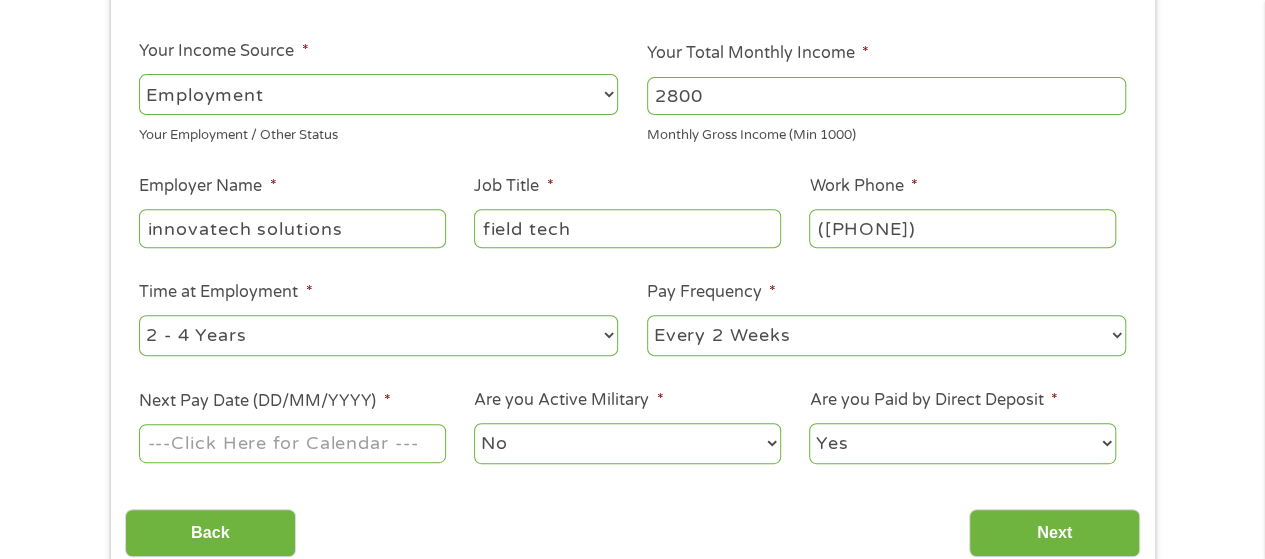 type on "[PHONE]" 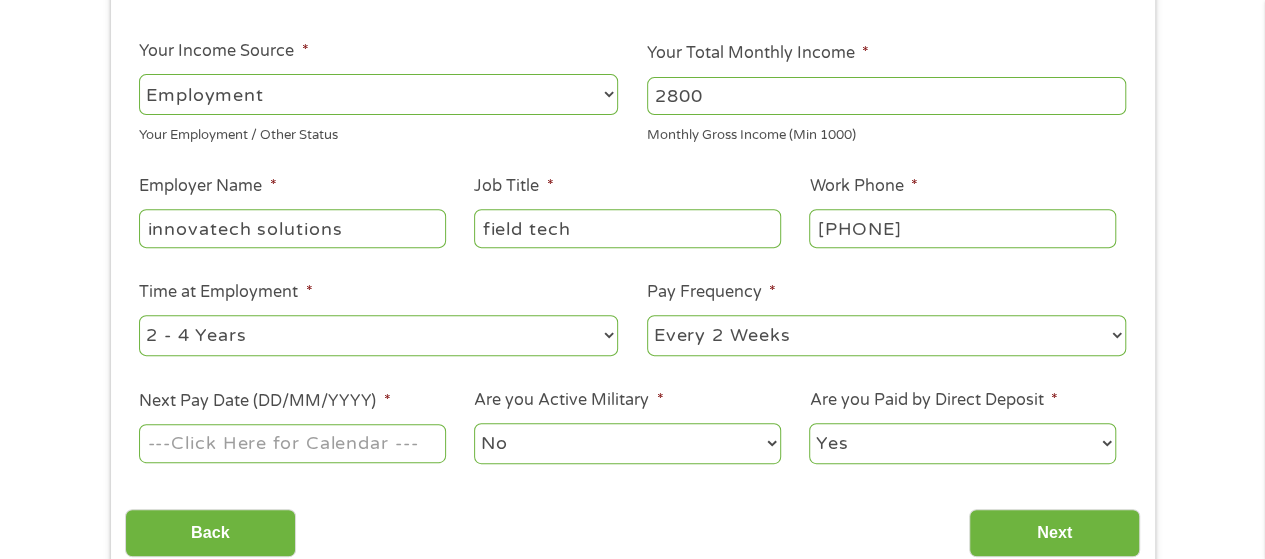 scroll, scrollTop: 400, scrollLeft: 0, axis: vertical 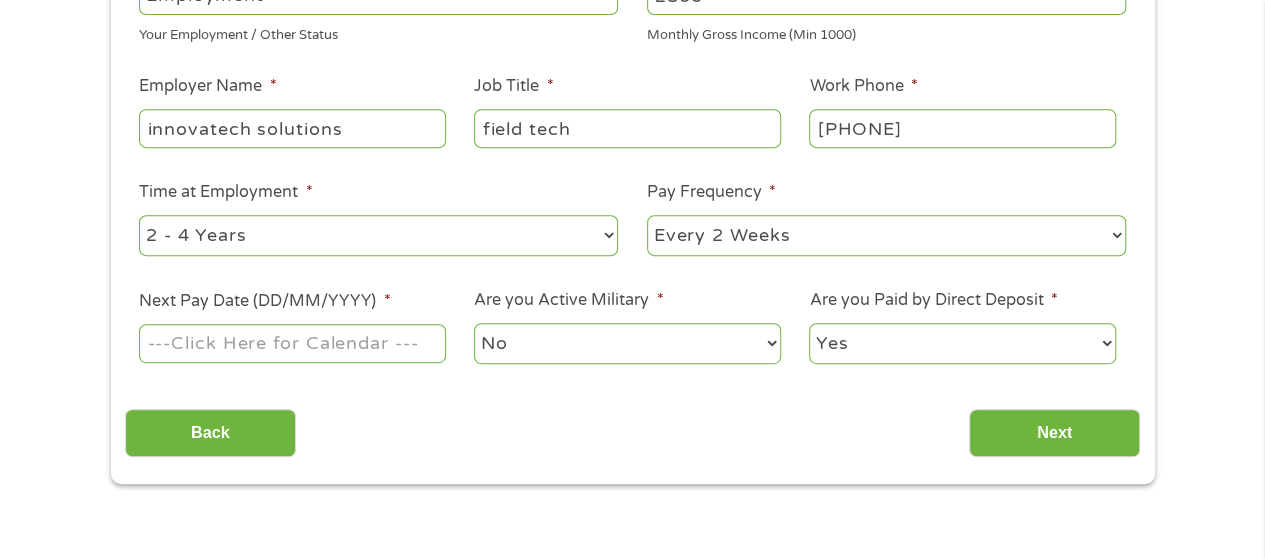 click on "--- Choose one --- 1 Year or less 1 - 2 Years 2 - 4 Years Over 4 Years" at bounding box center [378, 235] 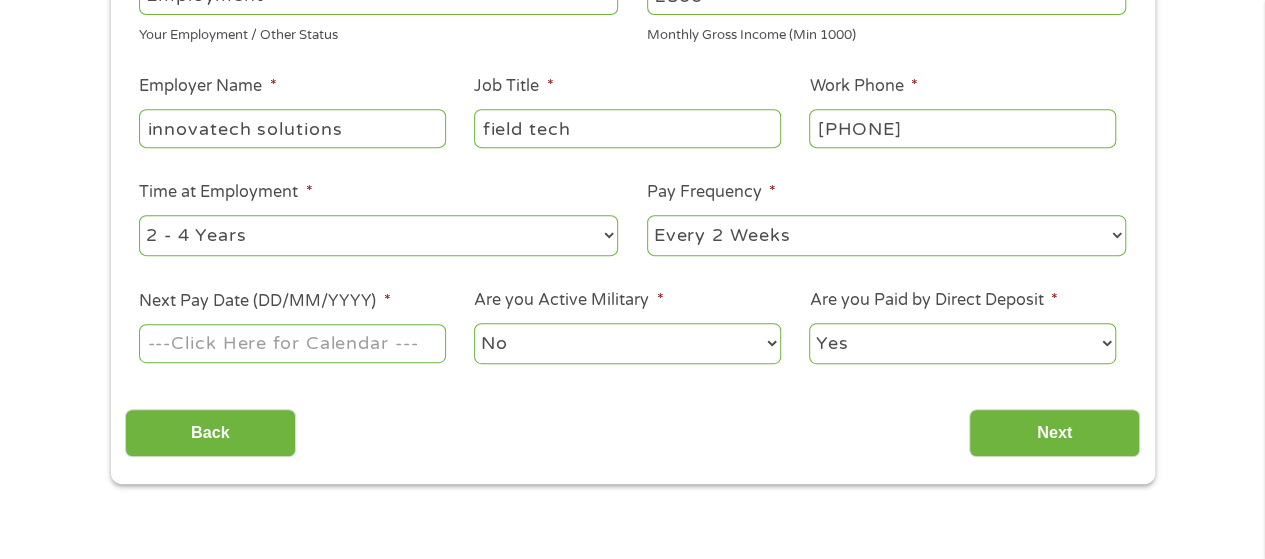 select on "12months" 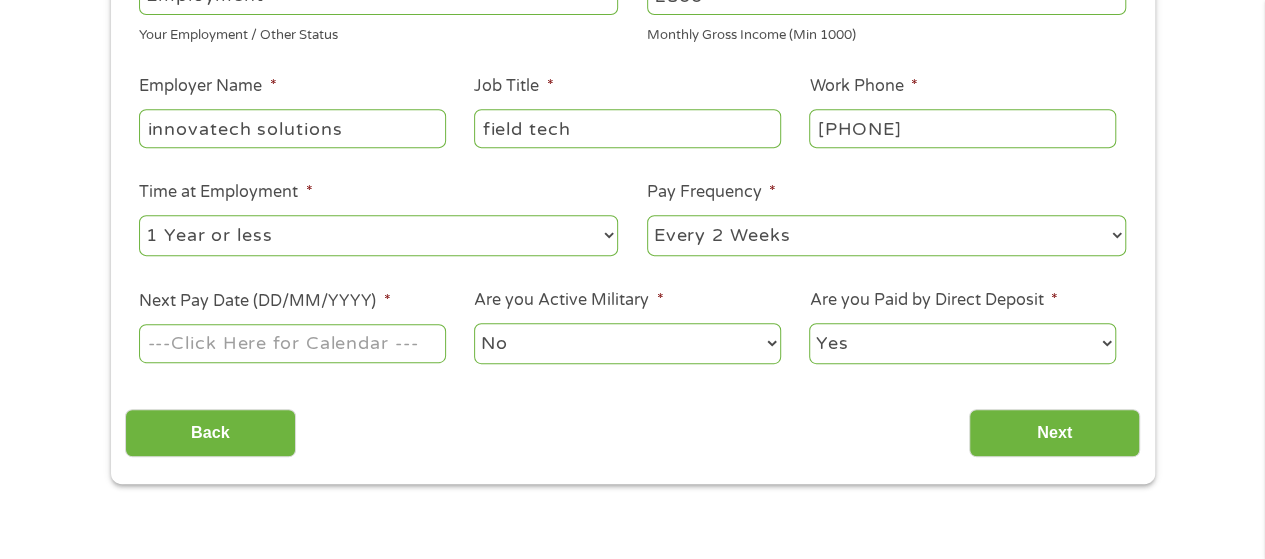 click on "--- Choose one --- 1 Year or less 1 - 2 Years 2 - 4 Years Over 4 Years" at bounding box center (378, 235) 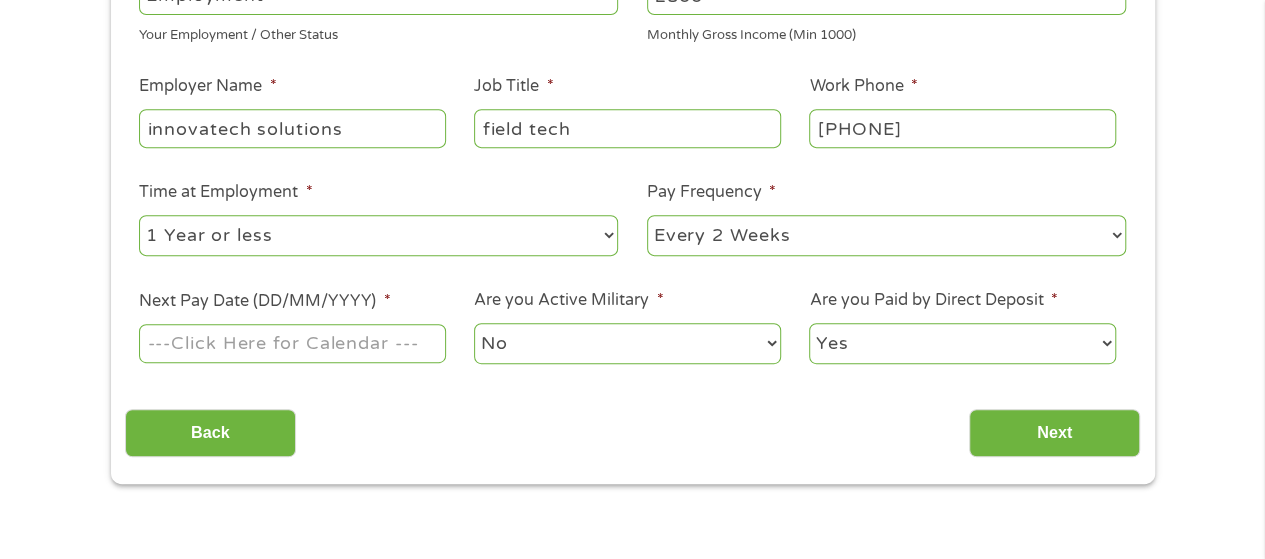 click on "--- Choose one --- Every 2 Weeks Every Week Monthly Semi-Monthly" at bounding box center (886, 235) 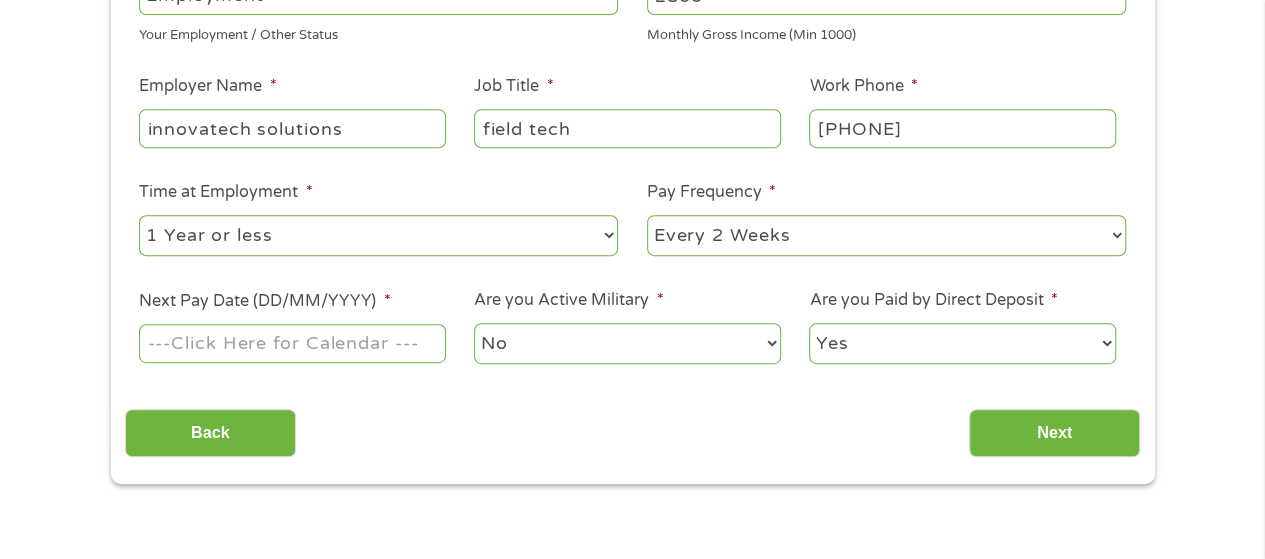click on "Next Pay Date (DD/MM/YYYY) *" at bounding box center (292, 343) 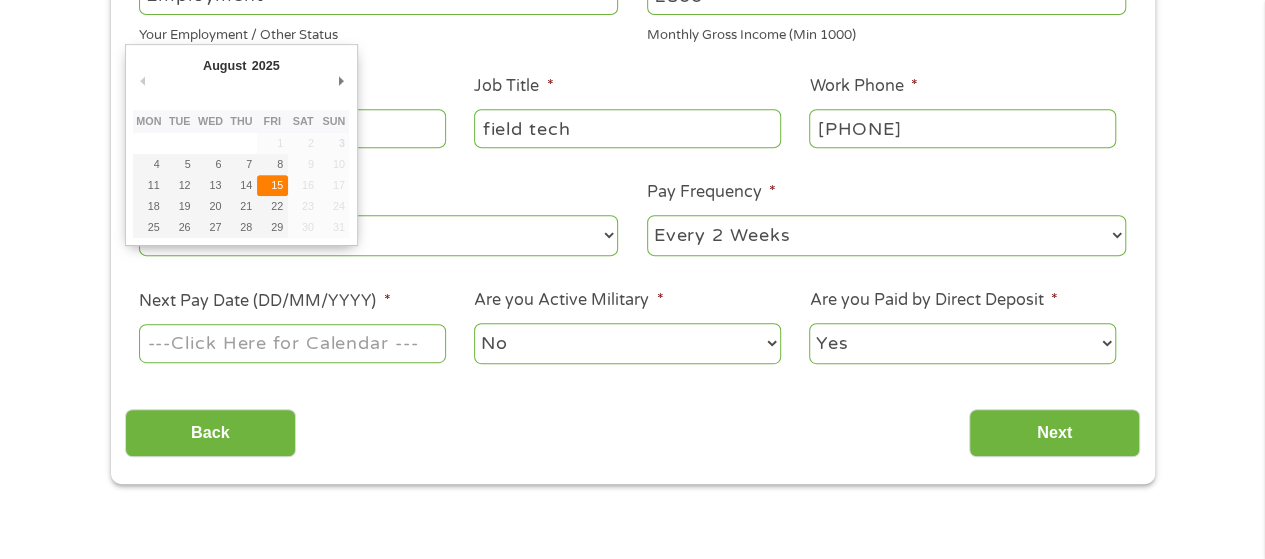 type on "15/08/2025" 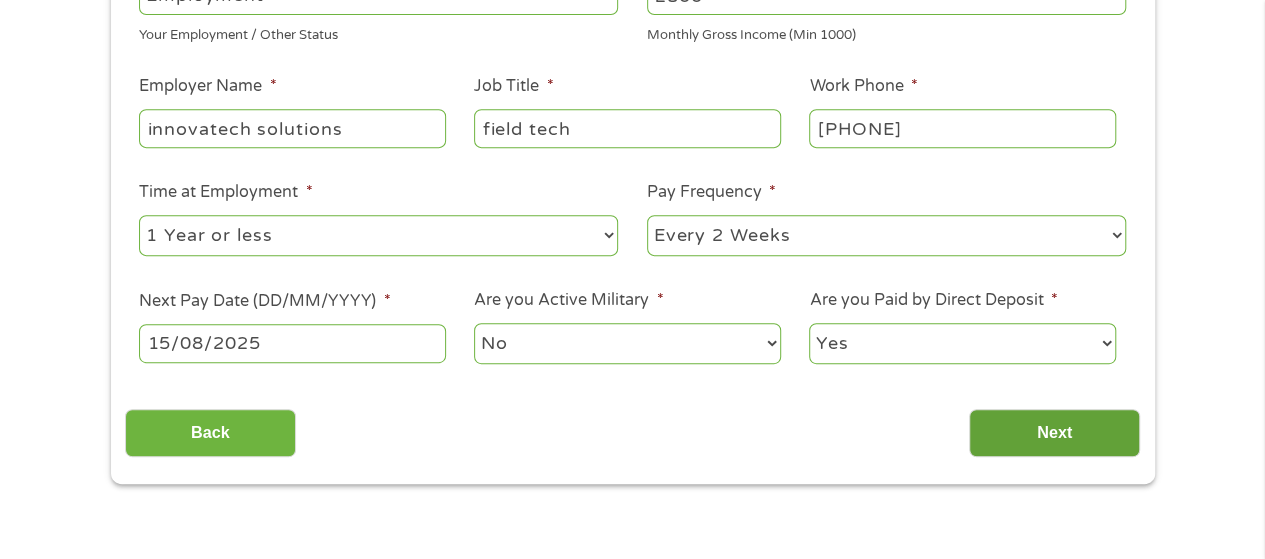 click on "Next" at bounding box center [1054, 433] 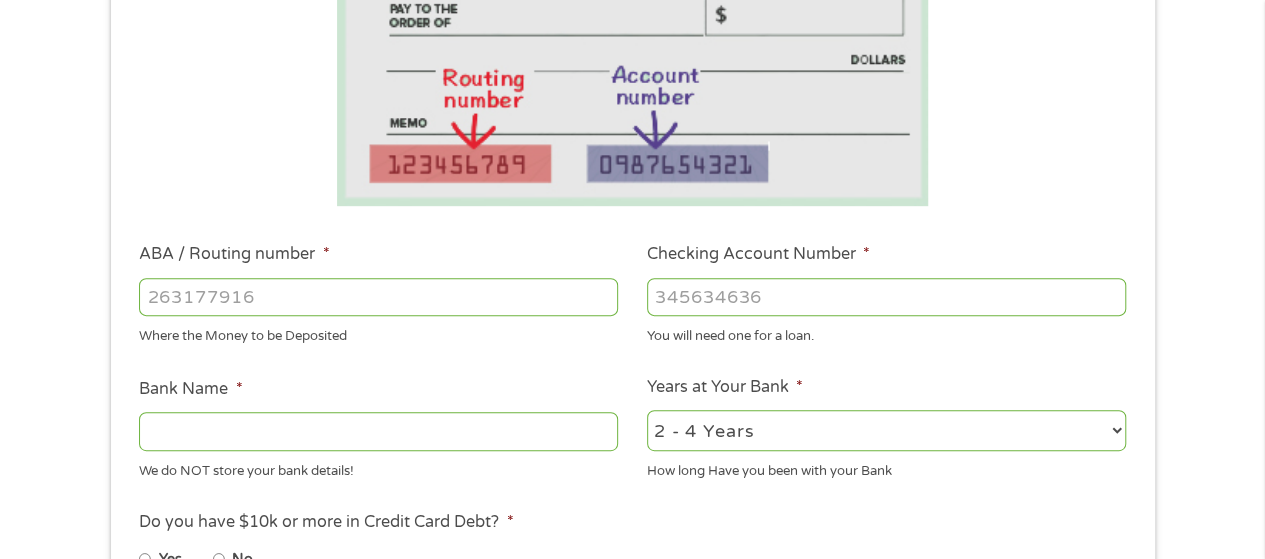 scroll, scrollTop: 8, scrollLeft: 8, axis: both 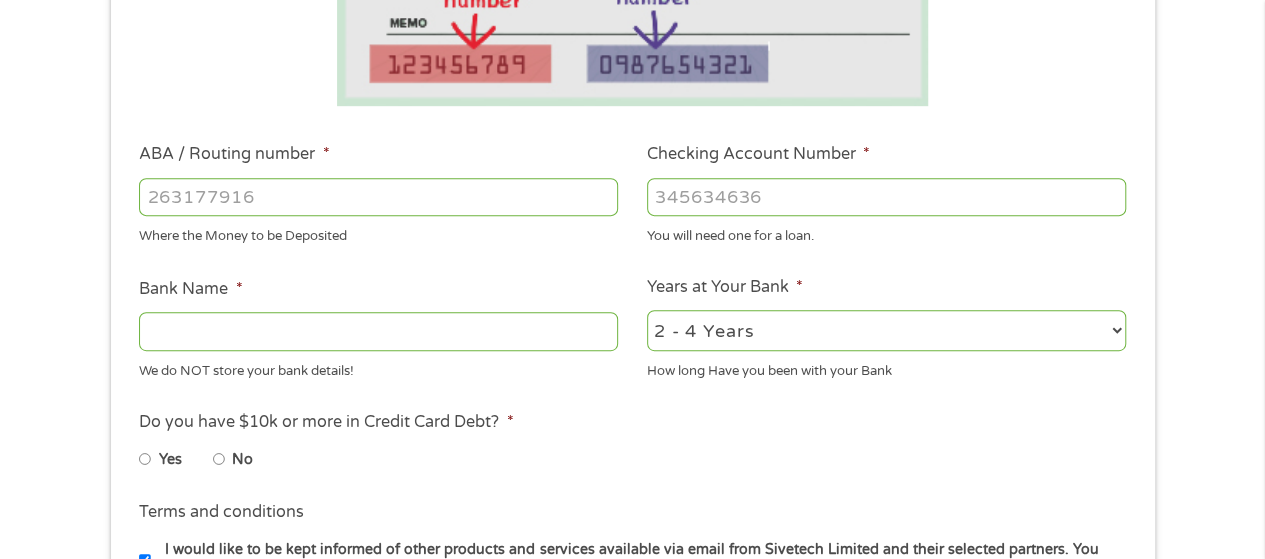 click on "ABA / Routing number *" at bounding box center [378, 197] 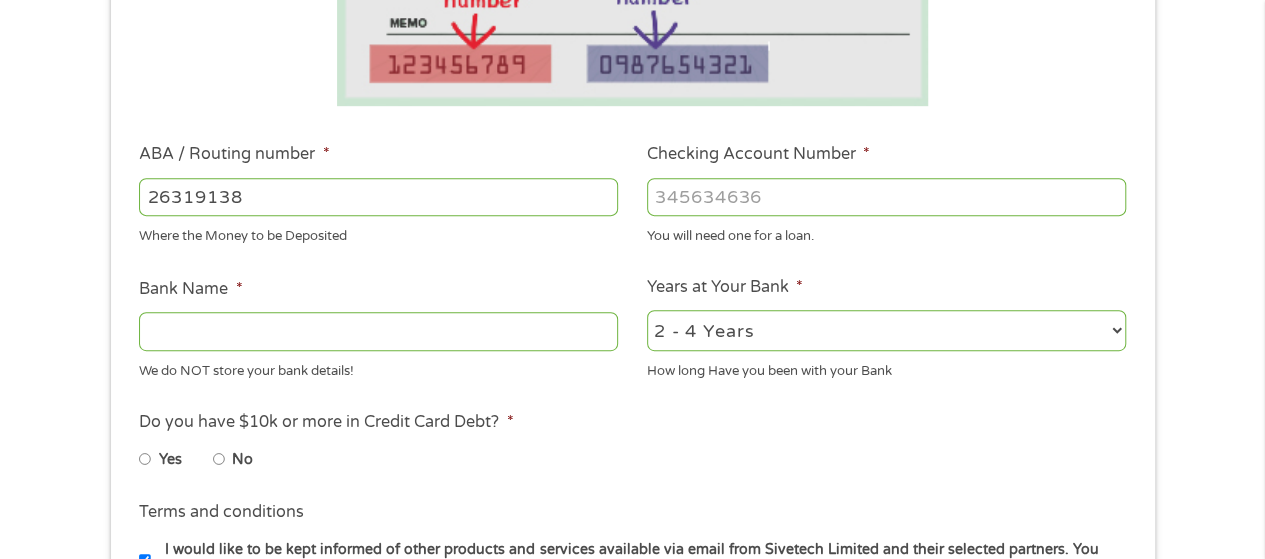 type on "263191387" 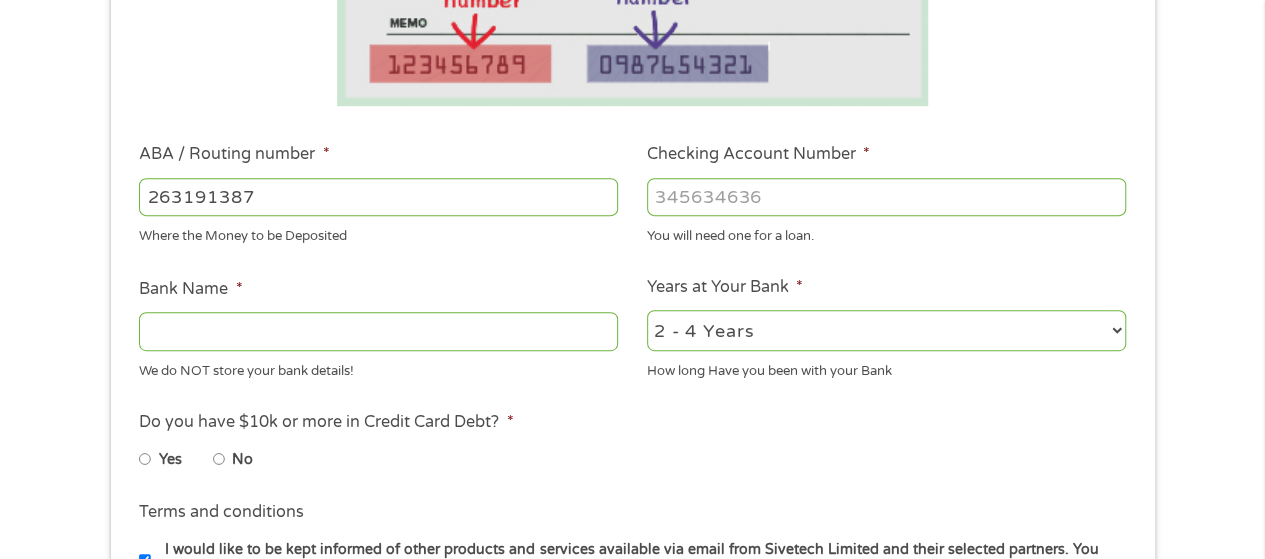 type on "BRANCH BANKING AND TRUST CO" 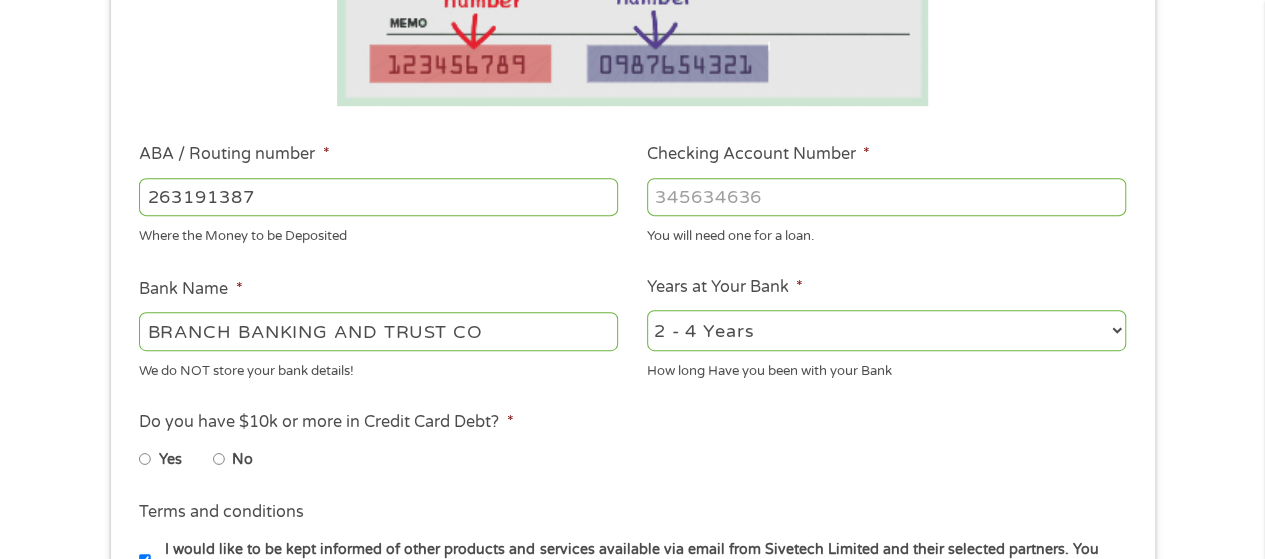type on "263191387" 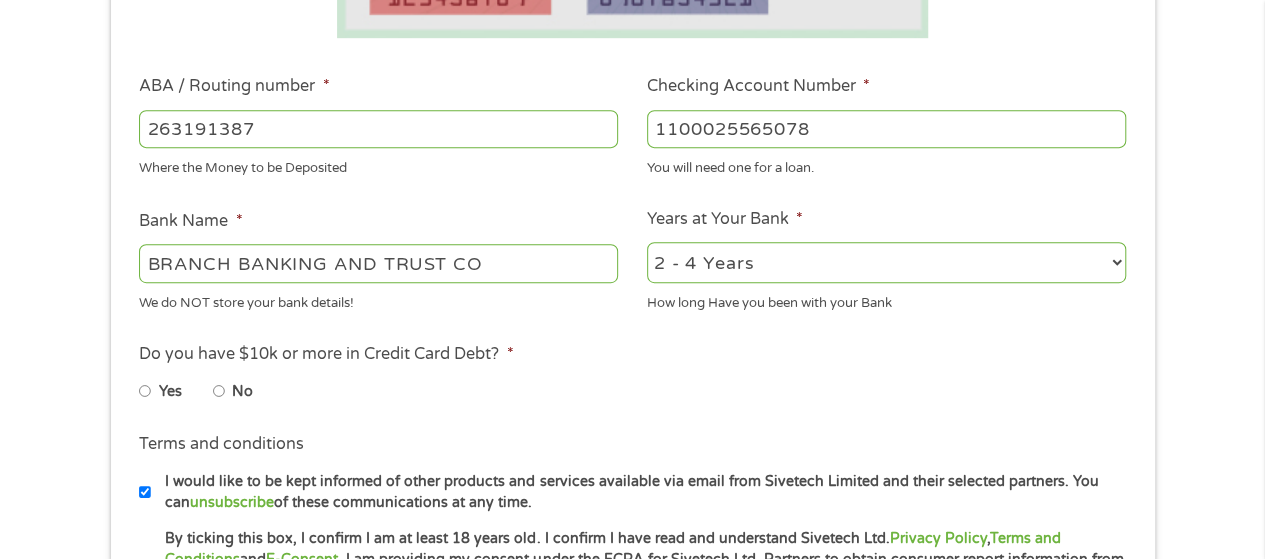 scroll, scrollTop: 600, scrollLeft: 0, axis: vertical 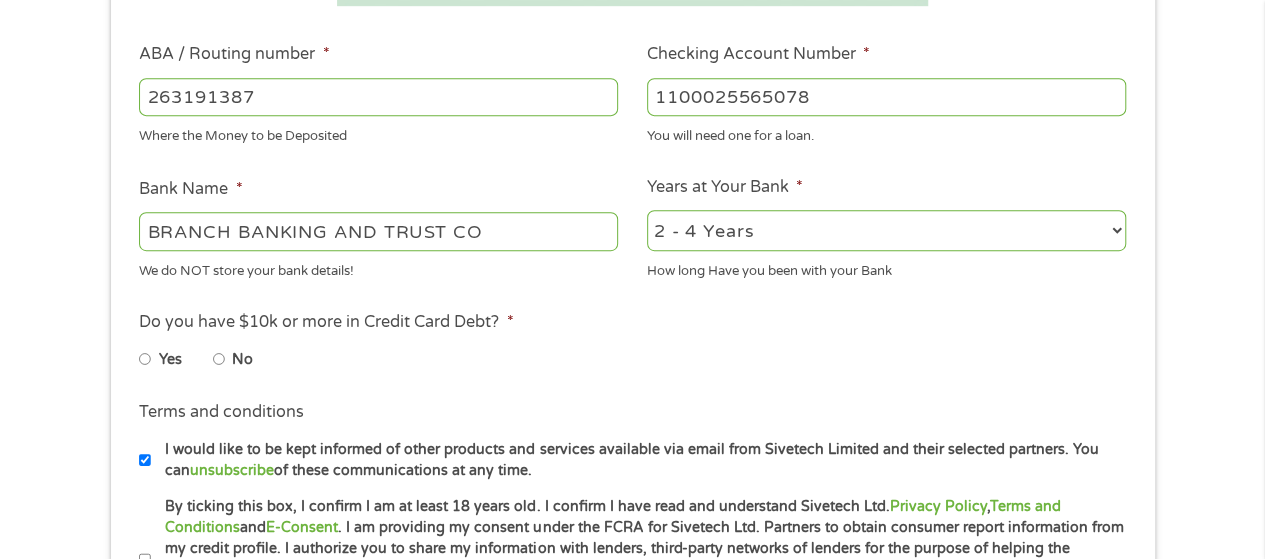 type on "1100025565078" 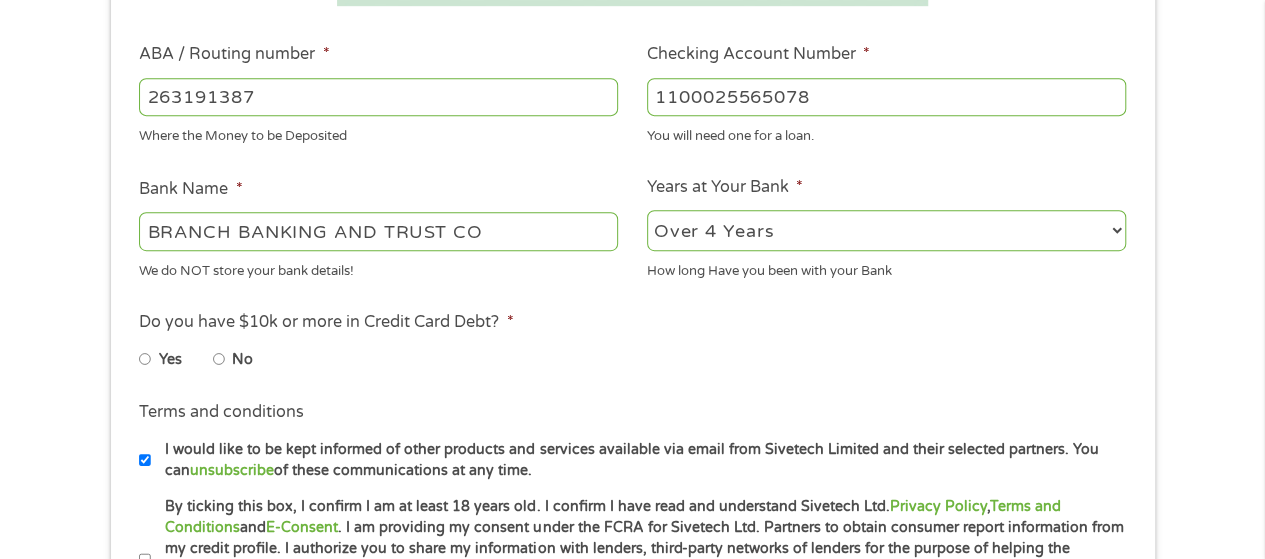 click on "2 - 4 Years 6 - 12 Months 1 - 2 Years Over 4 Years" at bounding box center [886, 230] 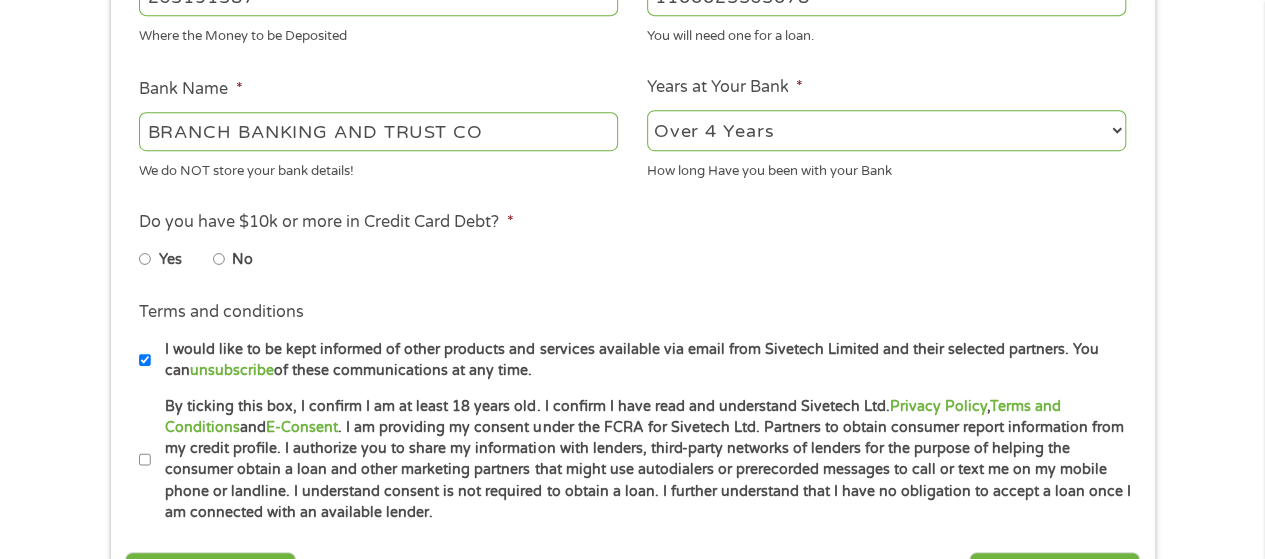 click on "No" at bounding box center [219, 259] 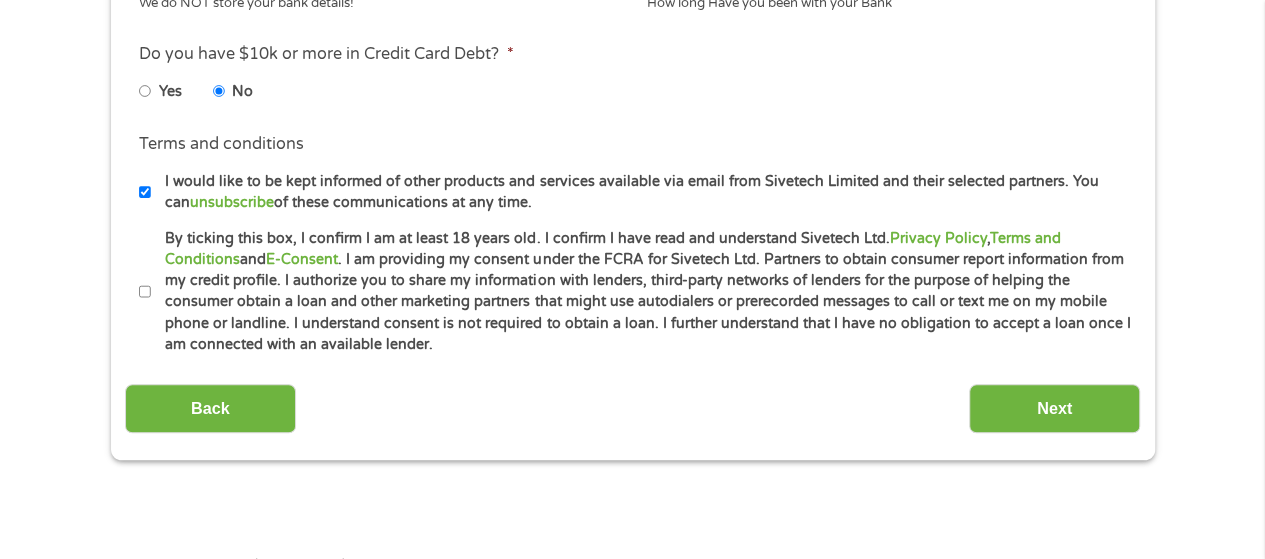 scroll, scrollTop: 900, scrollLeft: 0, axis: vertical 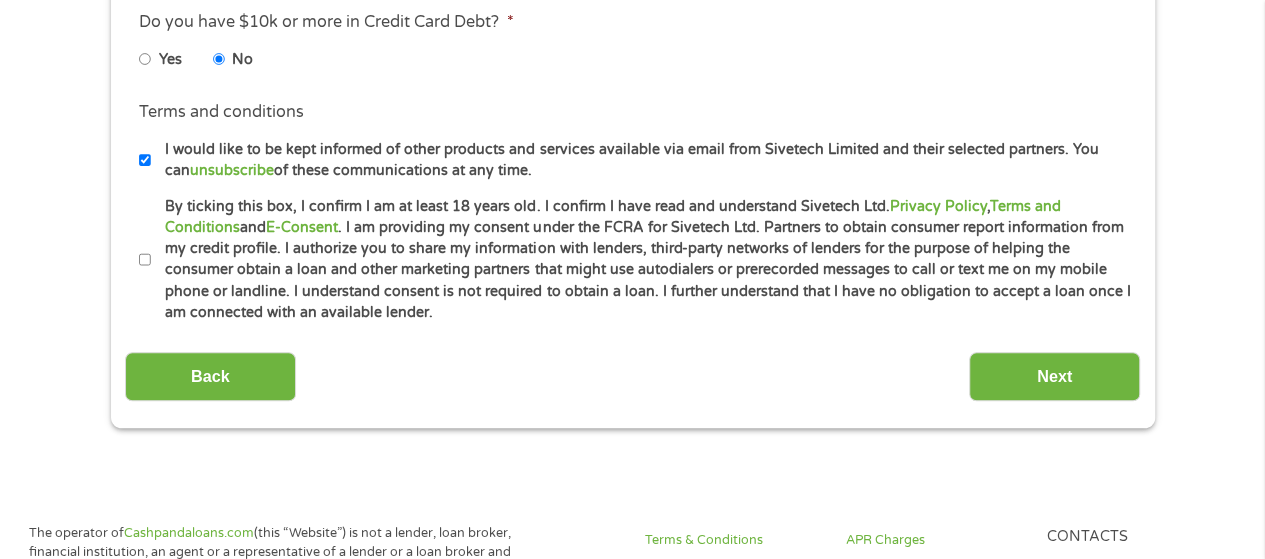 click on "By ticking this box, I confirm I am at least 18 years old. I confirm I have read and understand Sivetech Ltd.  Privacy Policy ,  Terms and Conditions  and  E-Consent . I am providing my consent under the FCRA for Sivetech Ltd. Partners to obtain consumer report information from my credit profile. I authorize you to share my information with lenders, third-party networks of lenders for the purpose of helping the consumer obtain a loan and other marketing partners that might use autodialers or prerecorded messages to call or text me on my mobile phone or landline. I understand consent is not required to obtain a loan. I further understand that I have no obligation to accept a loan once I am connected with an available lender." at bounding box center (145, 260) 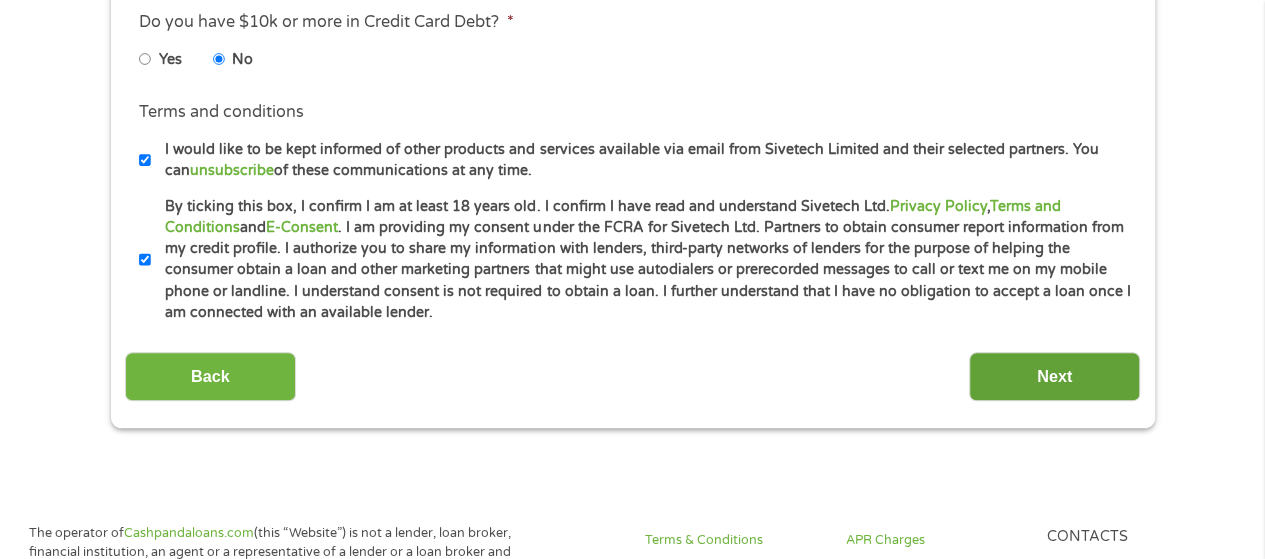 click on "Next" at bounding box center [1054, 376] 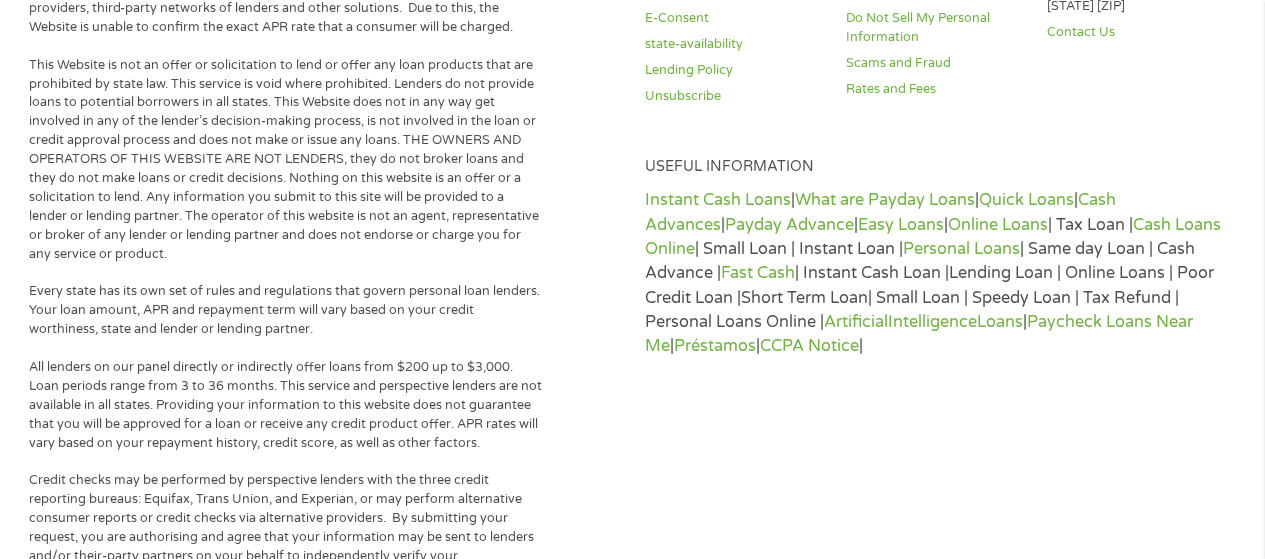 scroll, scrollTop: 8, scrollLeft: 8, axis: both 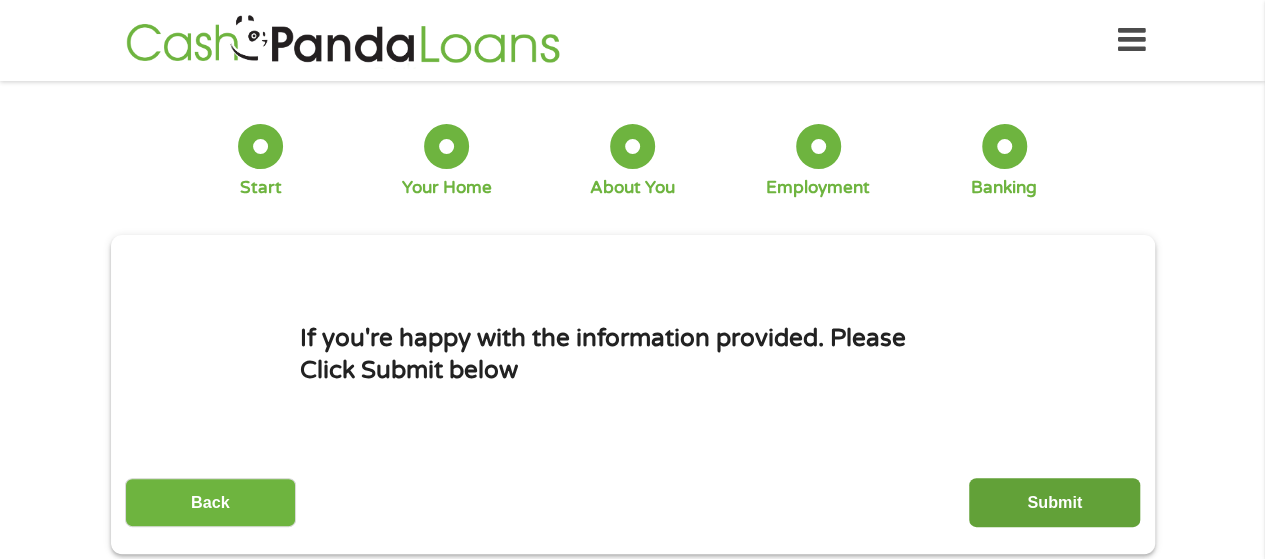 click on "Submit" at bounding box center (1054, 502) 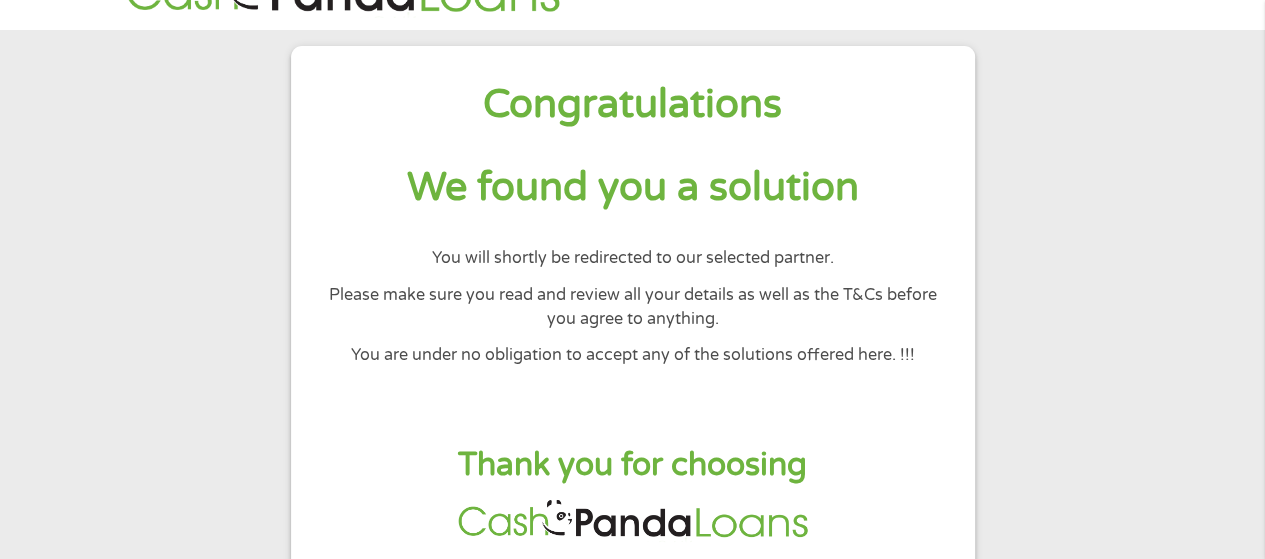 scroll, scrollTop: 0, scrollLeft: 0, axis: both 